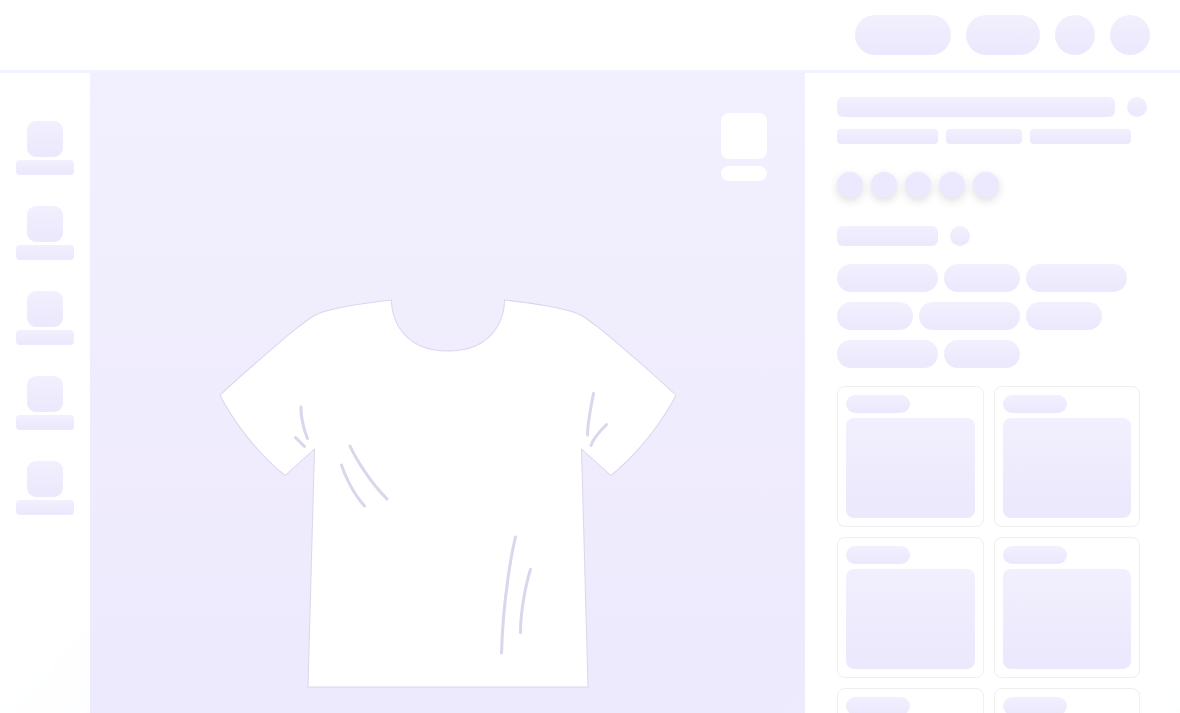 scroll, scrollTop: 0, scrollLeft: 0, axis: both 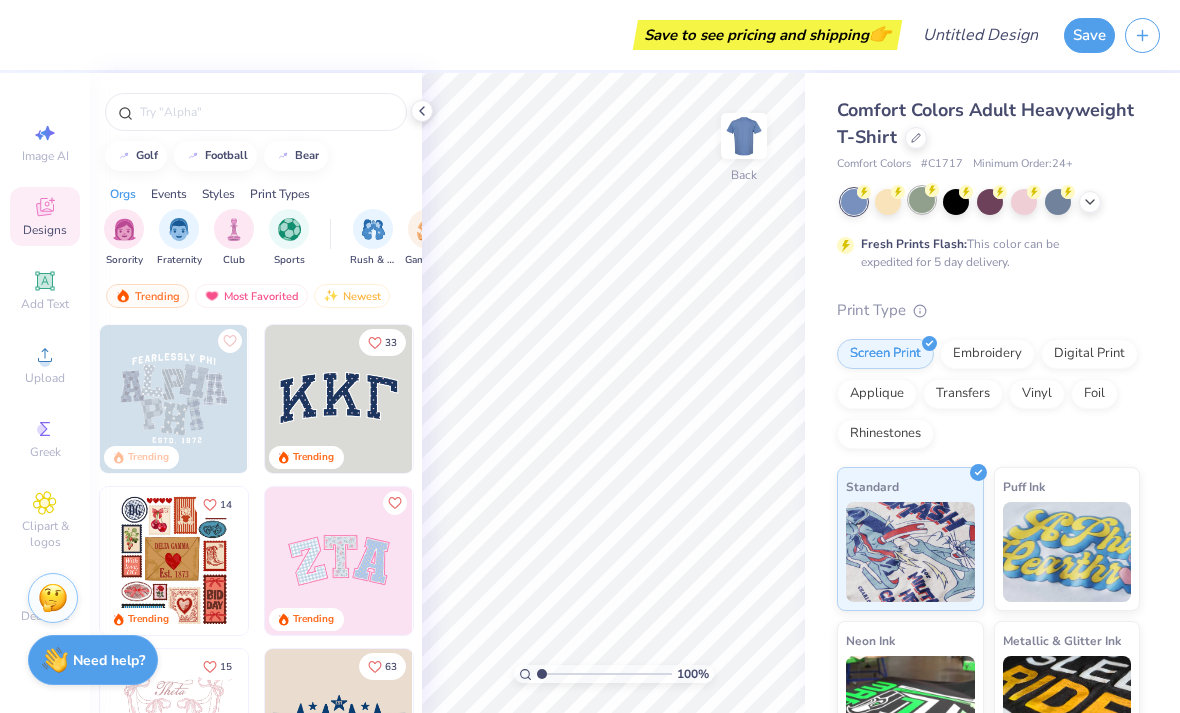 click at bounding box center [922, 200] 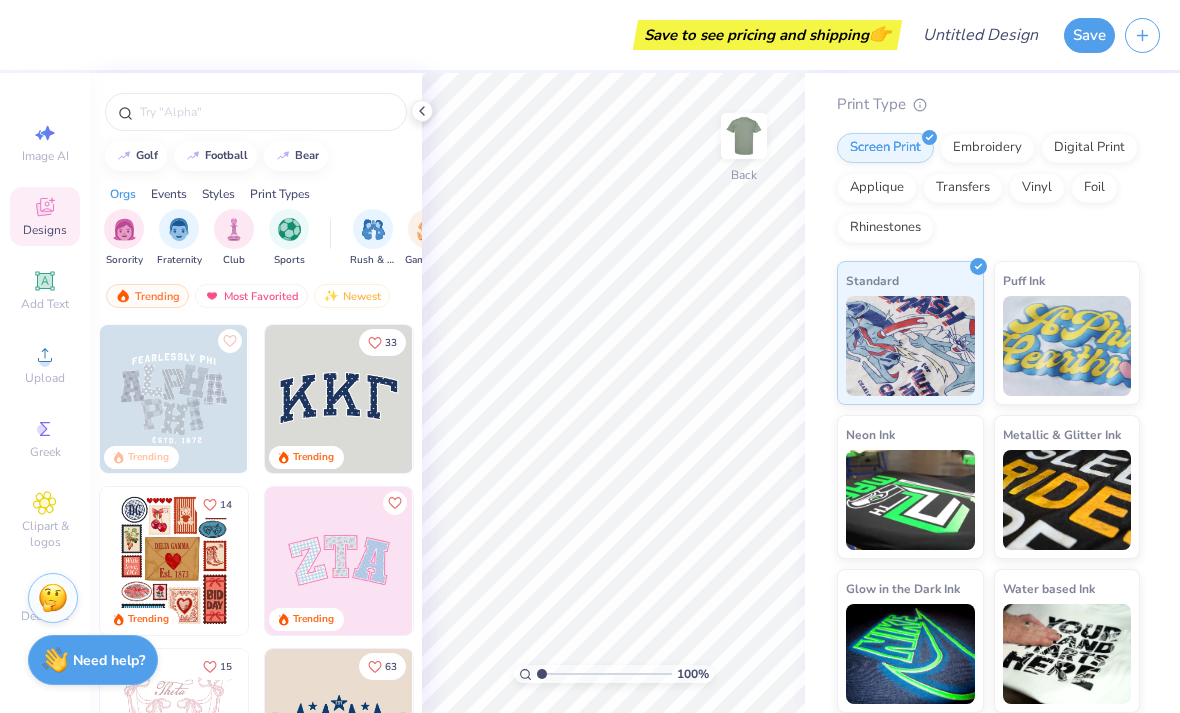 scroll, scrollTop: 205, scrollLeft: 0, axis: vertical 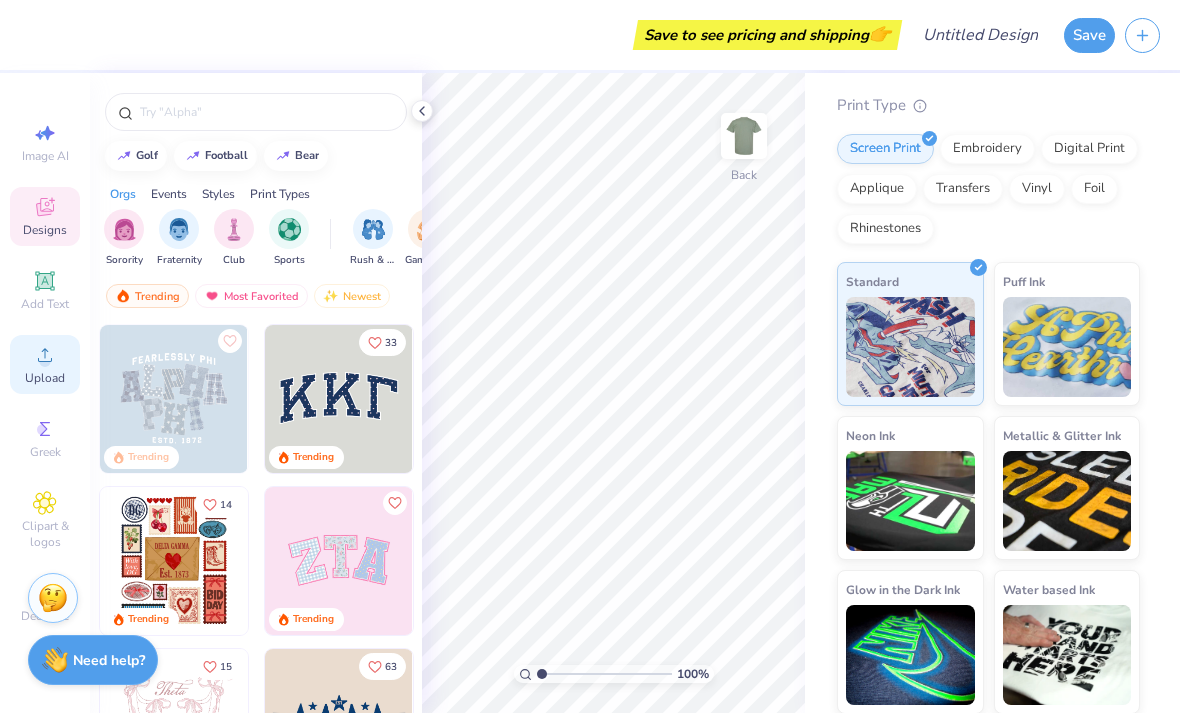 click 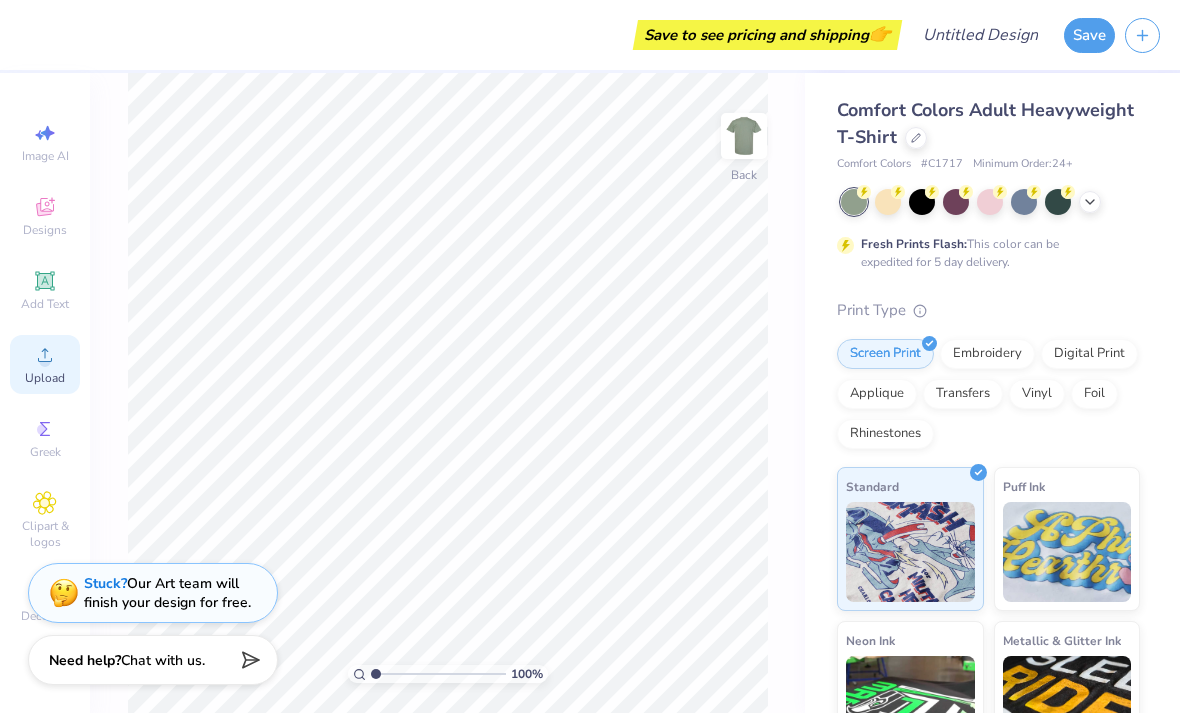 click on "Upload" at bounding box center (45, 364) 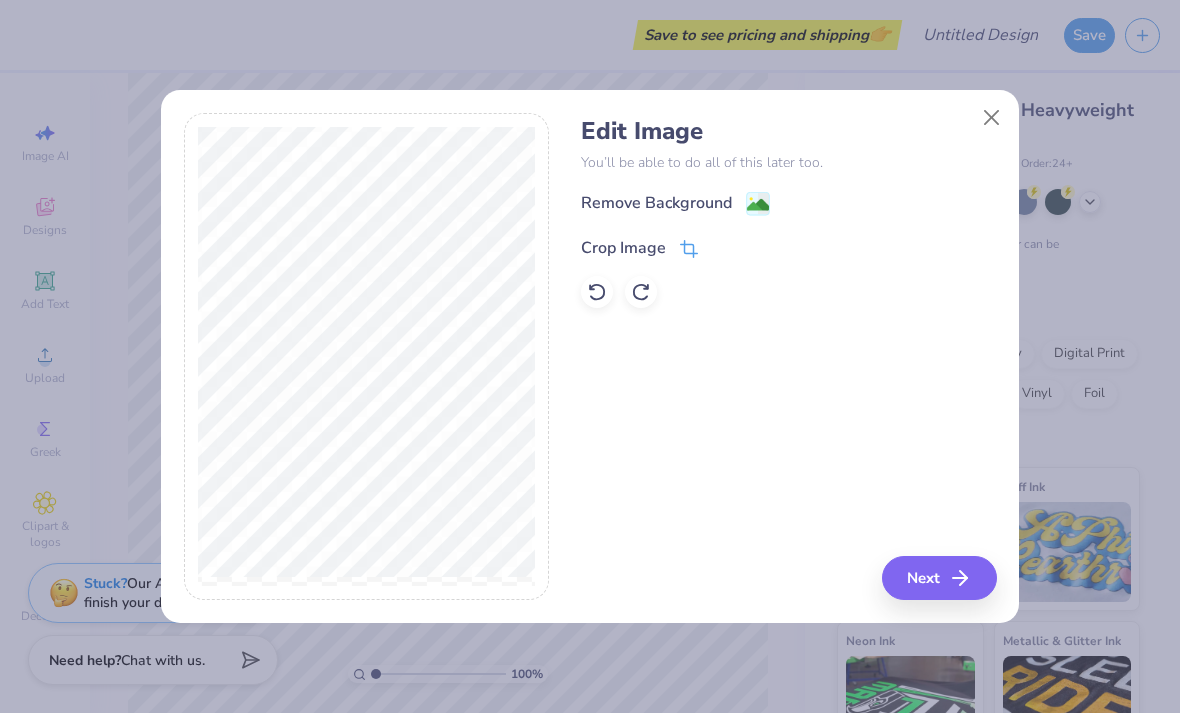 click 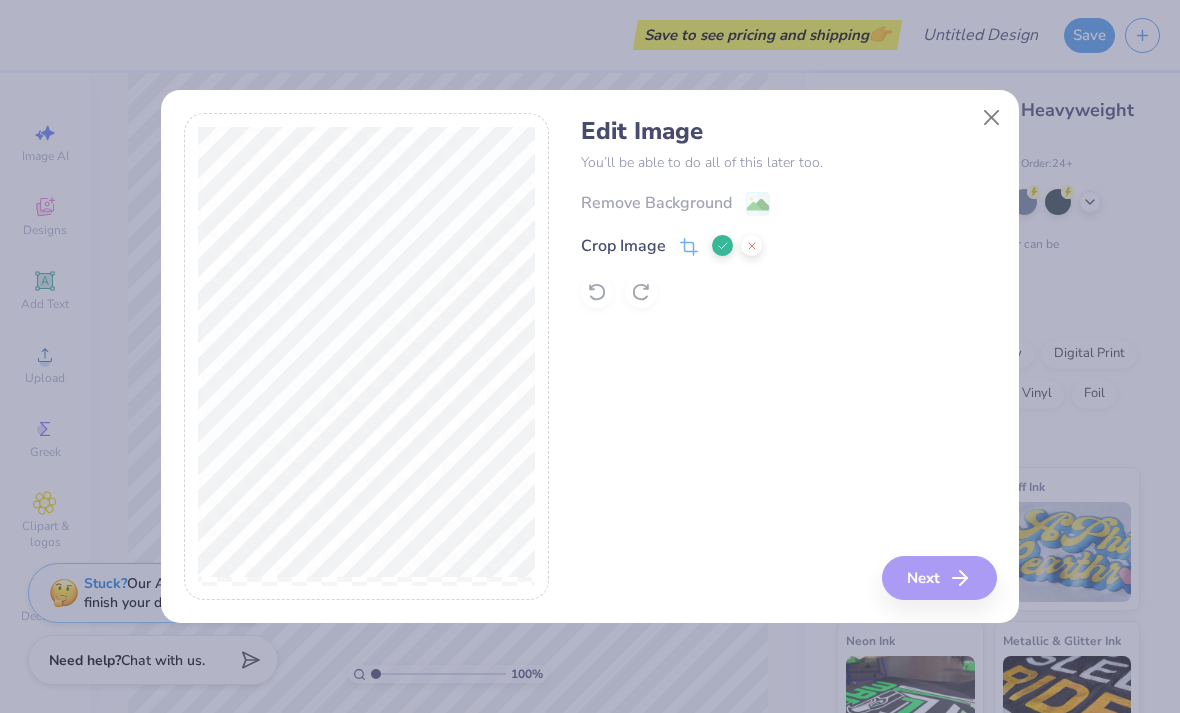 click on "Edit Image You’ll be able to do all of this later too. Remove Background Crop Image Next" at bounding box center (788, 357) 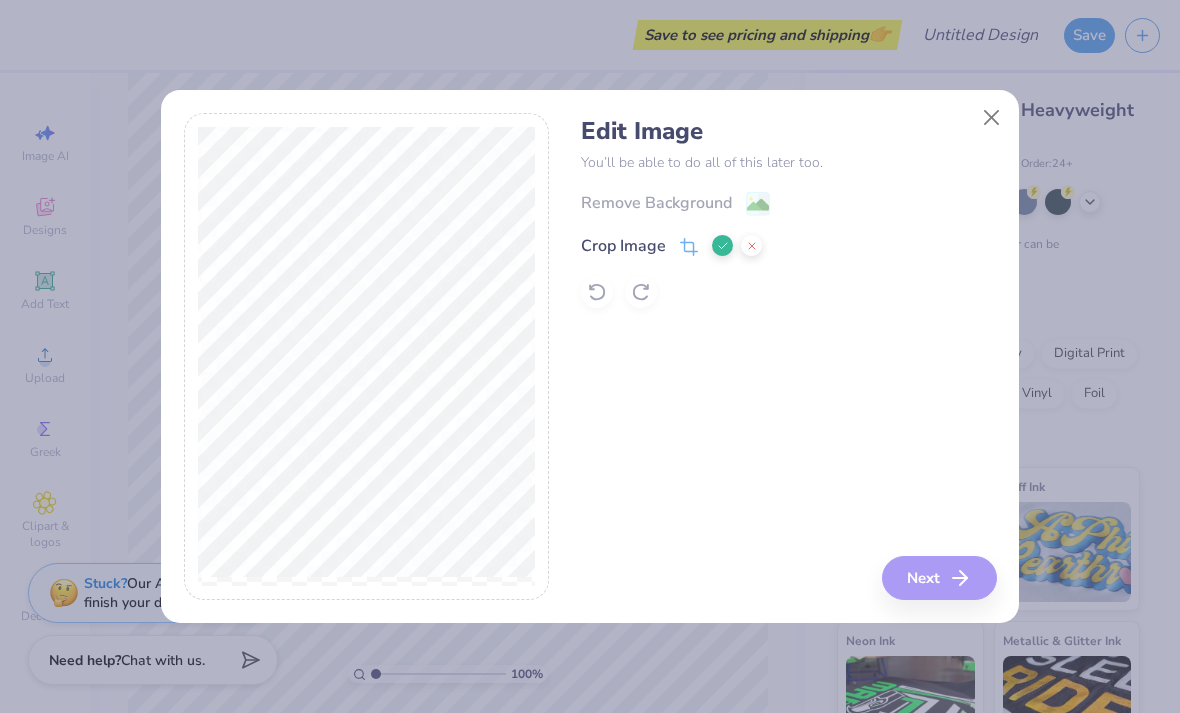 click on "Remove Background Crop Image" at bounding box center (788, 249) 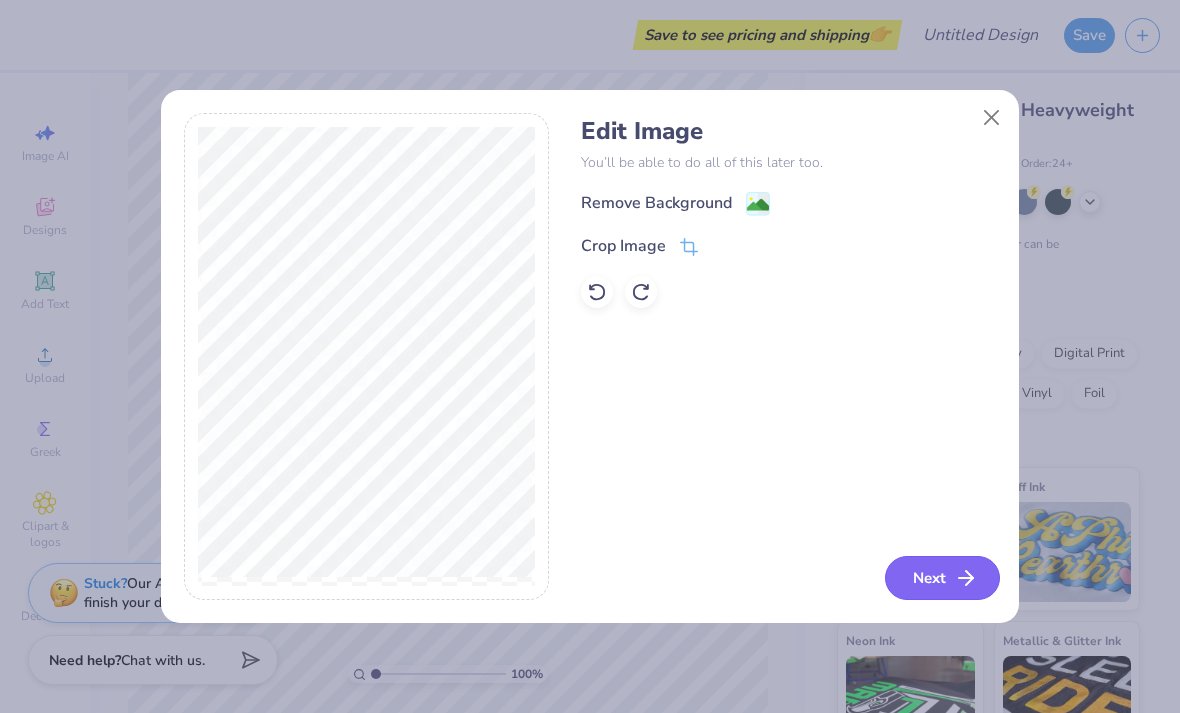 click on "Next" at bounding box center [942, 578] 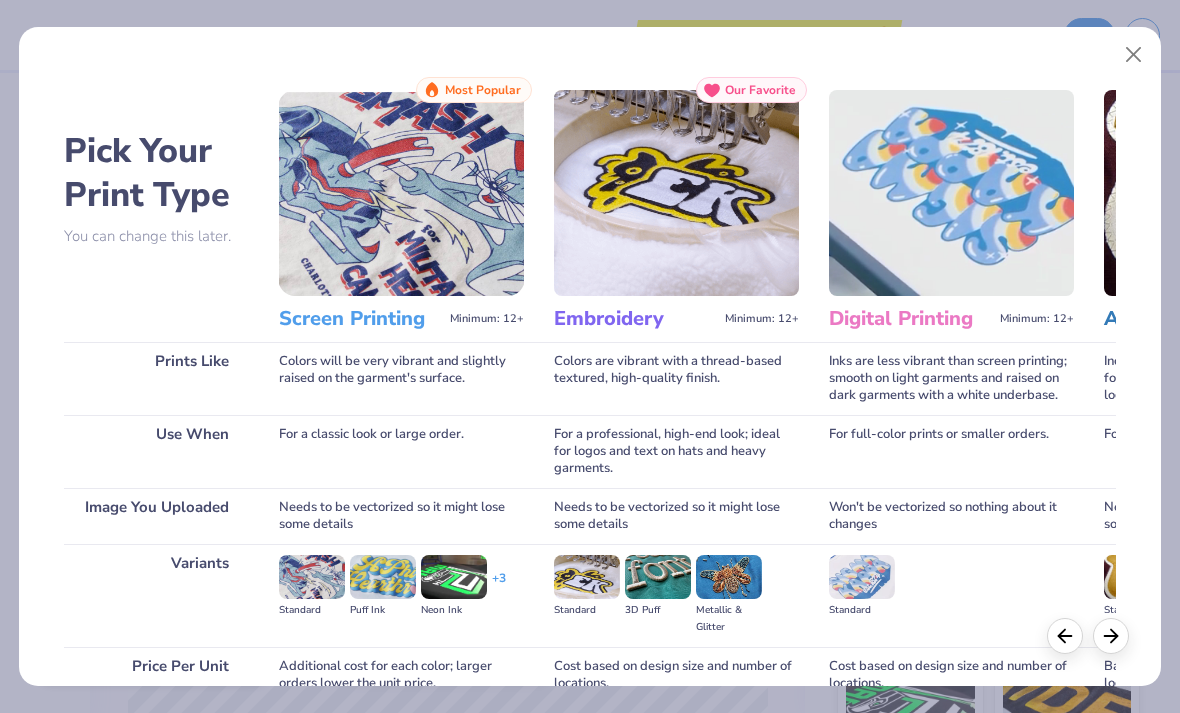 click at bounding box center (401, 193) 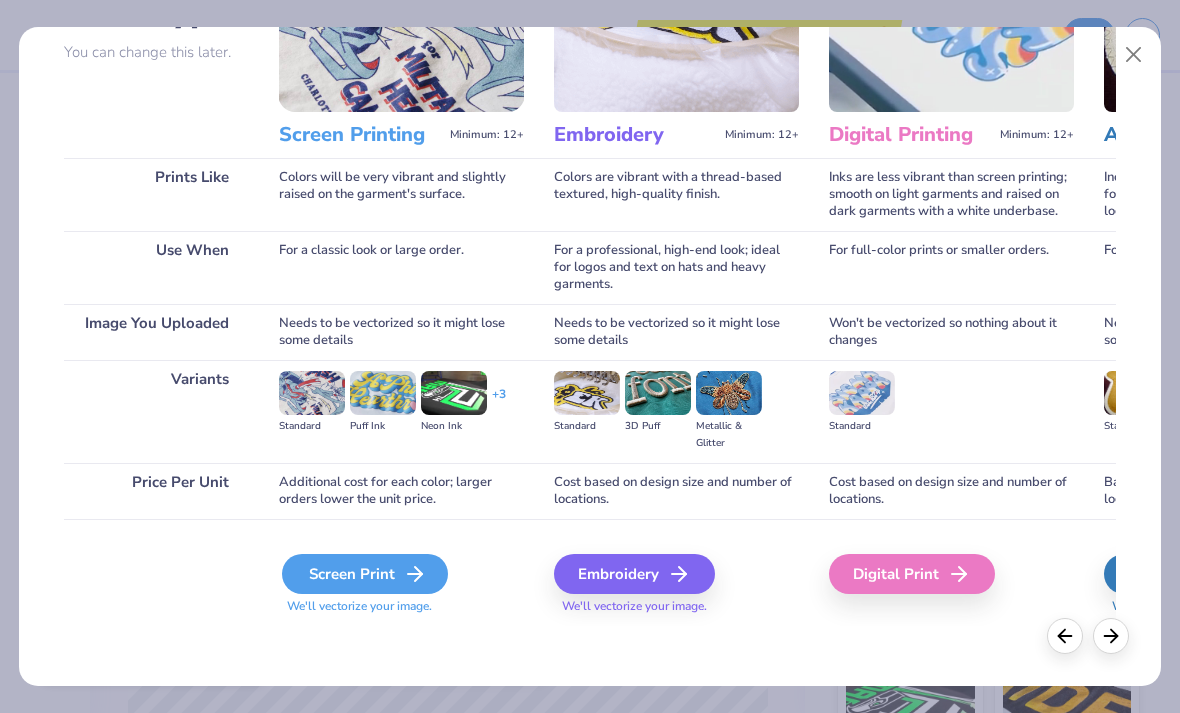 scroll, scrollTop: 184, scrollLeft: 0, axis: vertical 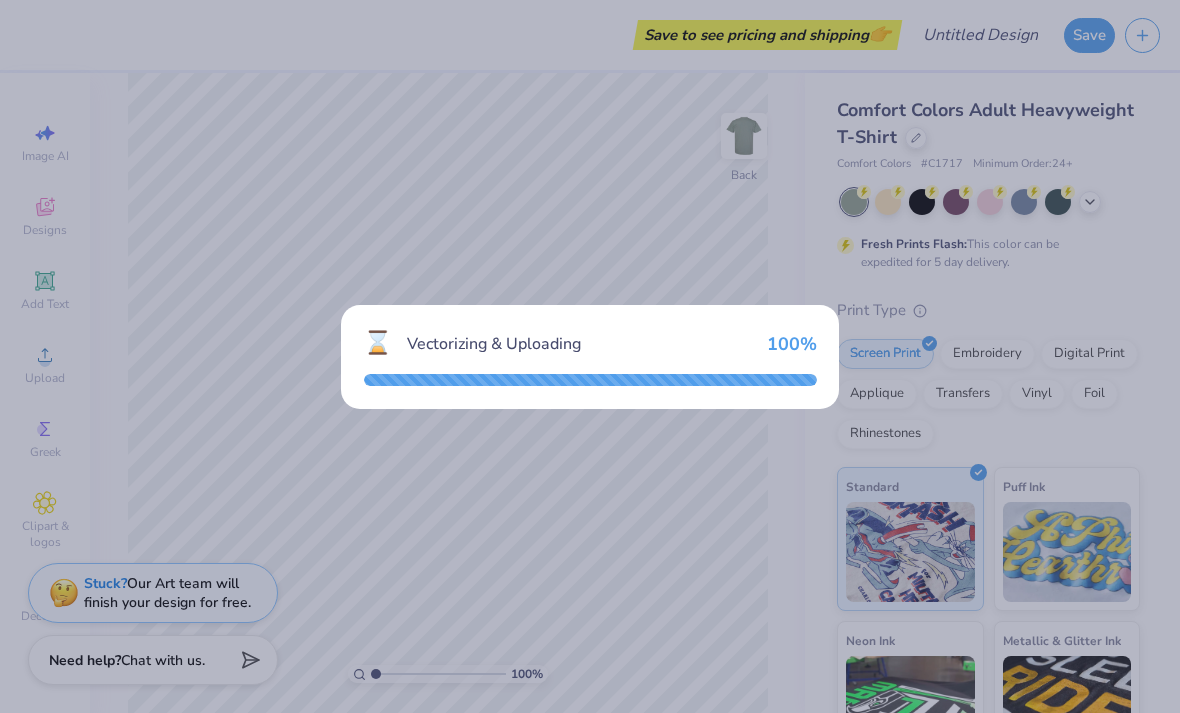 click on "Vectorizing & Uploading" at bounding box center (579, 344) 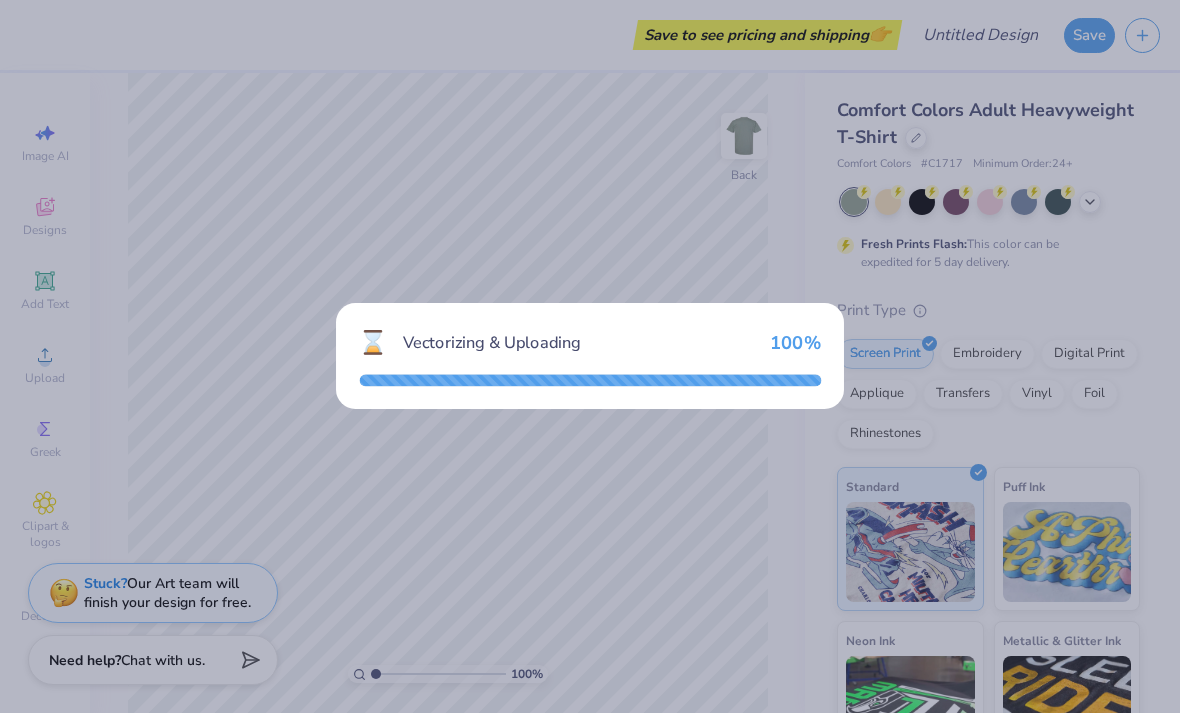 click on "⌛ Vectorizing & Uploading 100 %" at bounding box center [590, 356] 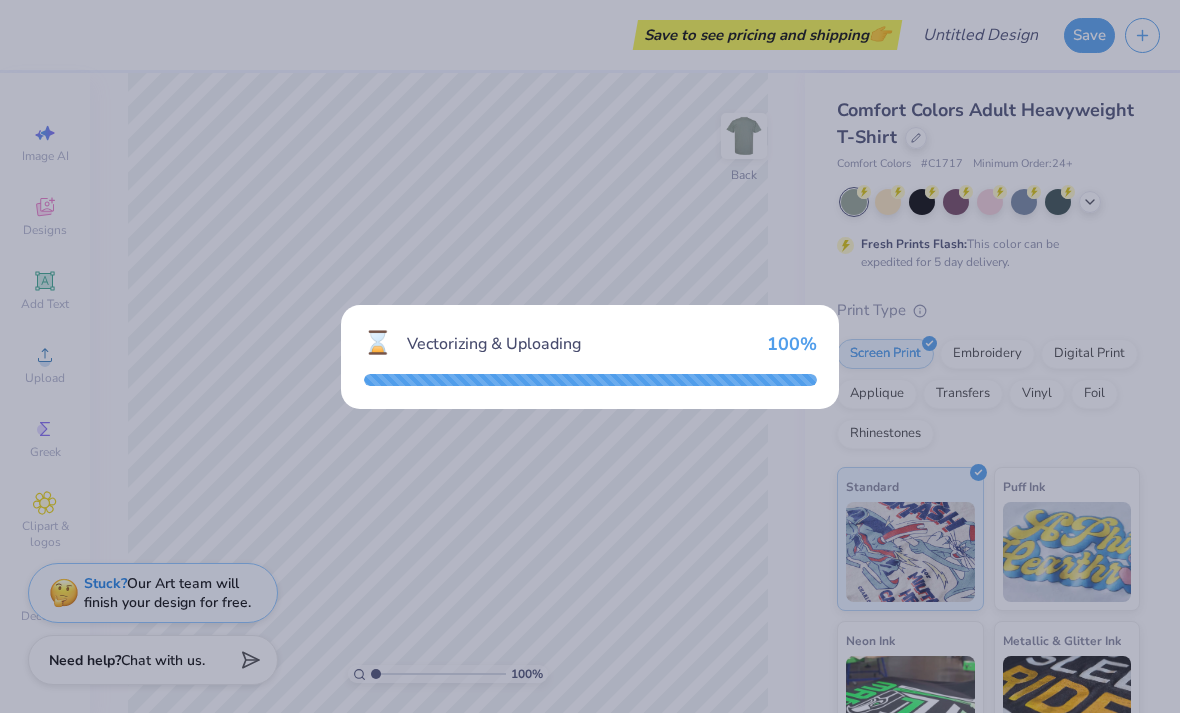 click on "⌛ Vectorizing & Uploading 100 %" at bounding box center (590, 356) 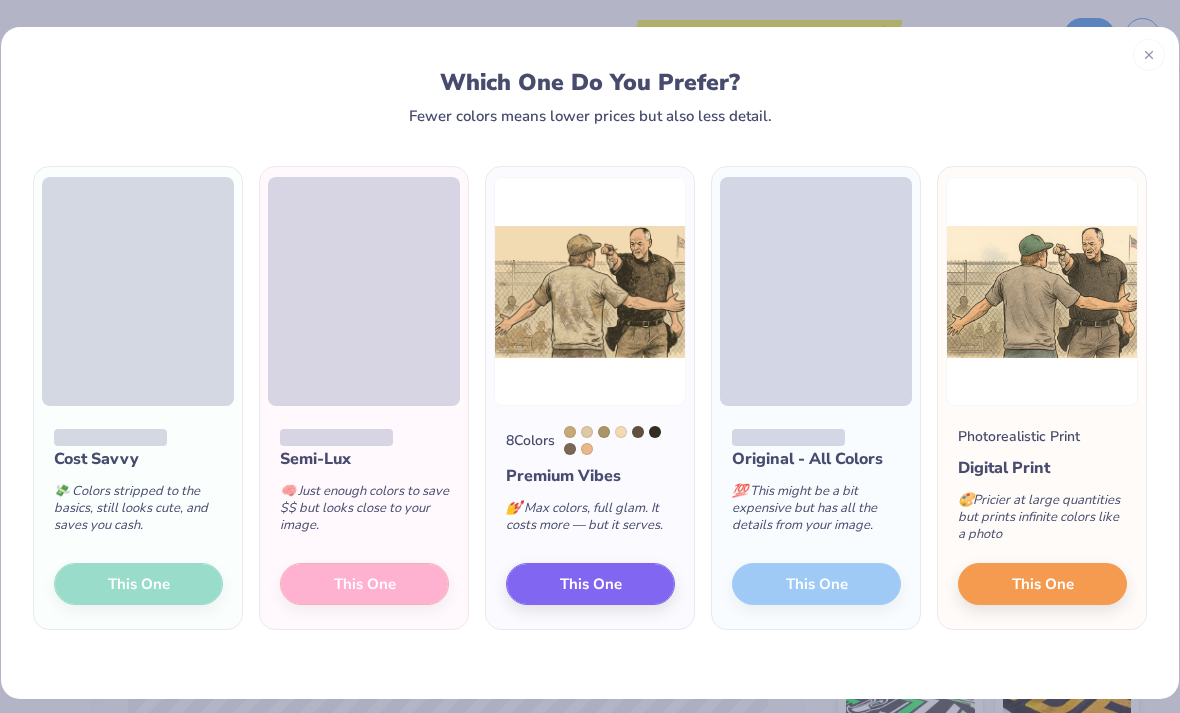 click on "Cost Savvy 💸   Colors stripped to the basics, still looks cute, and saves you cash. This One" at bounding box center [138, 517] 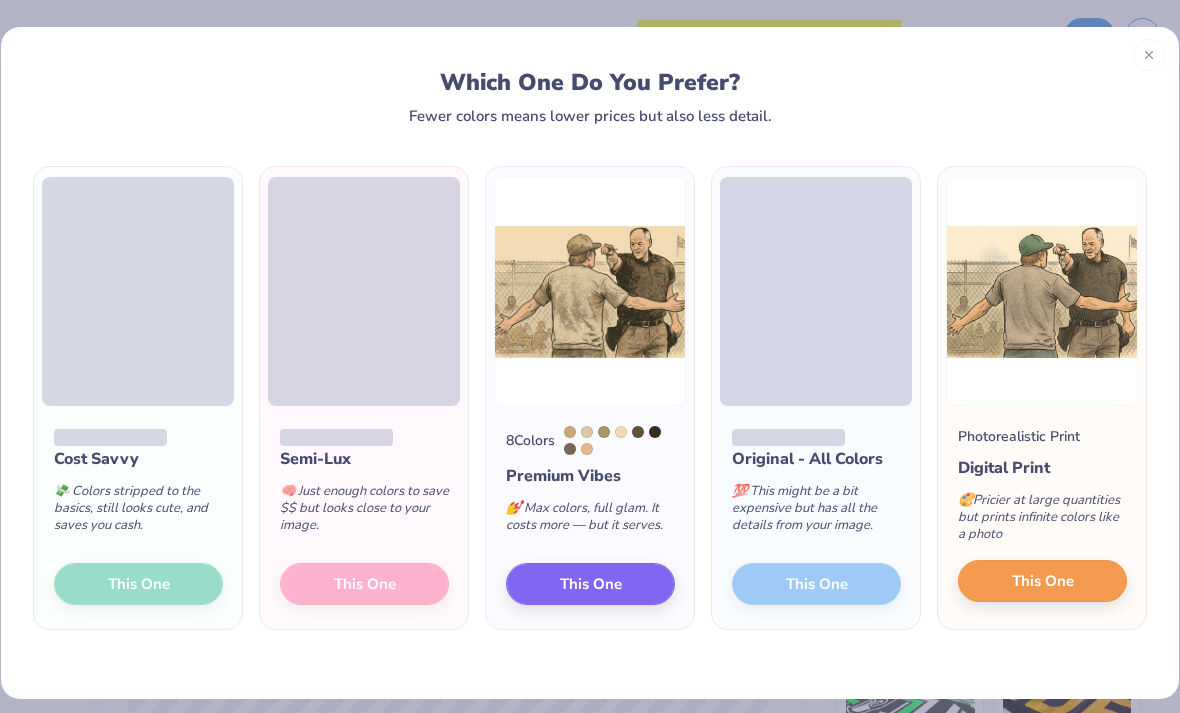 click on "This One" at bounding box center (1042, 581) 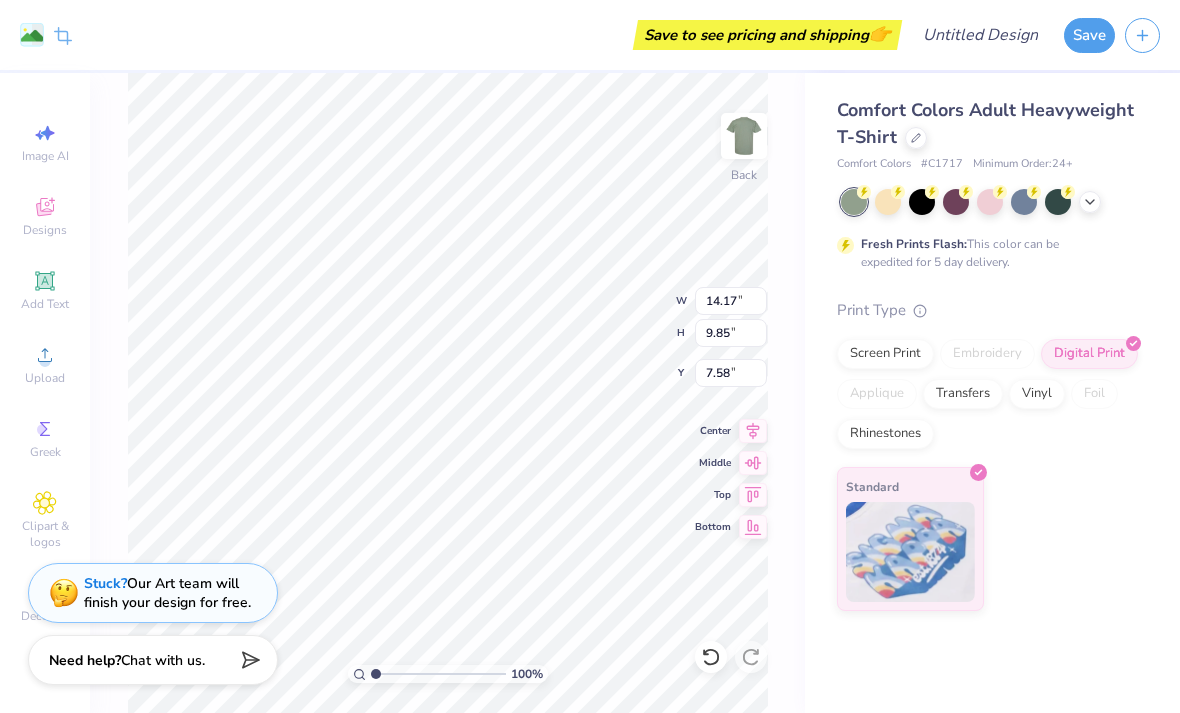 type on "10.48" 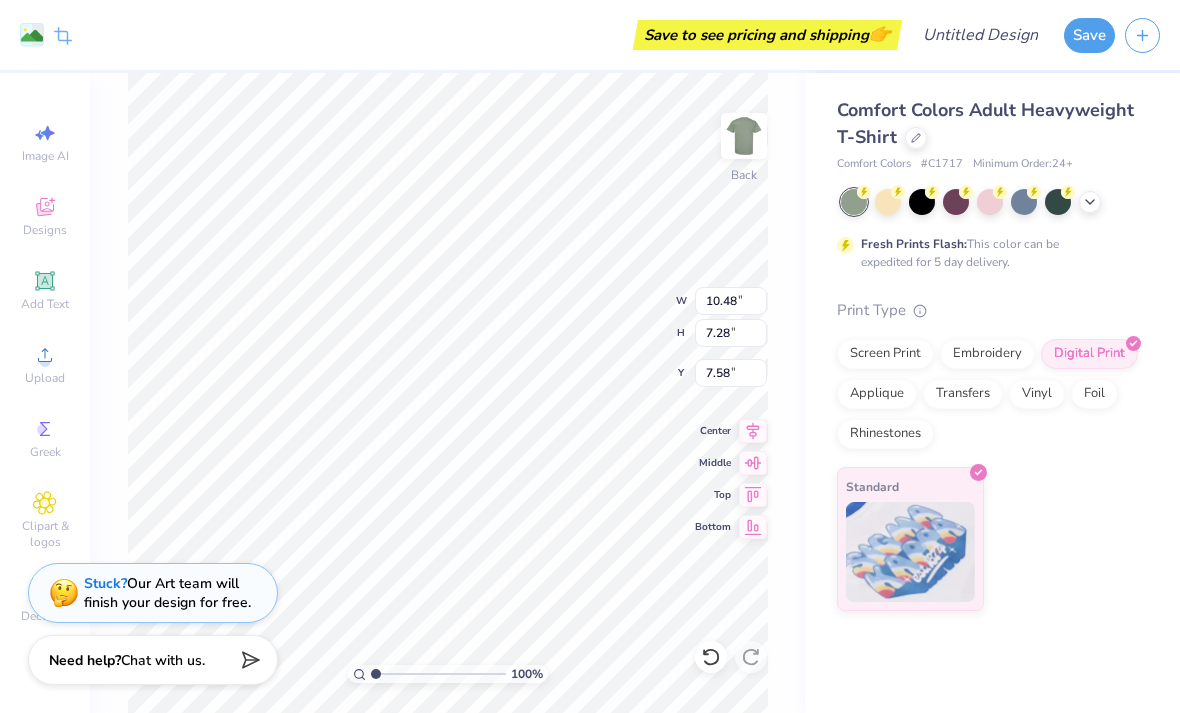 type on "3.49" 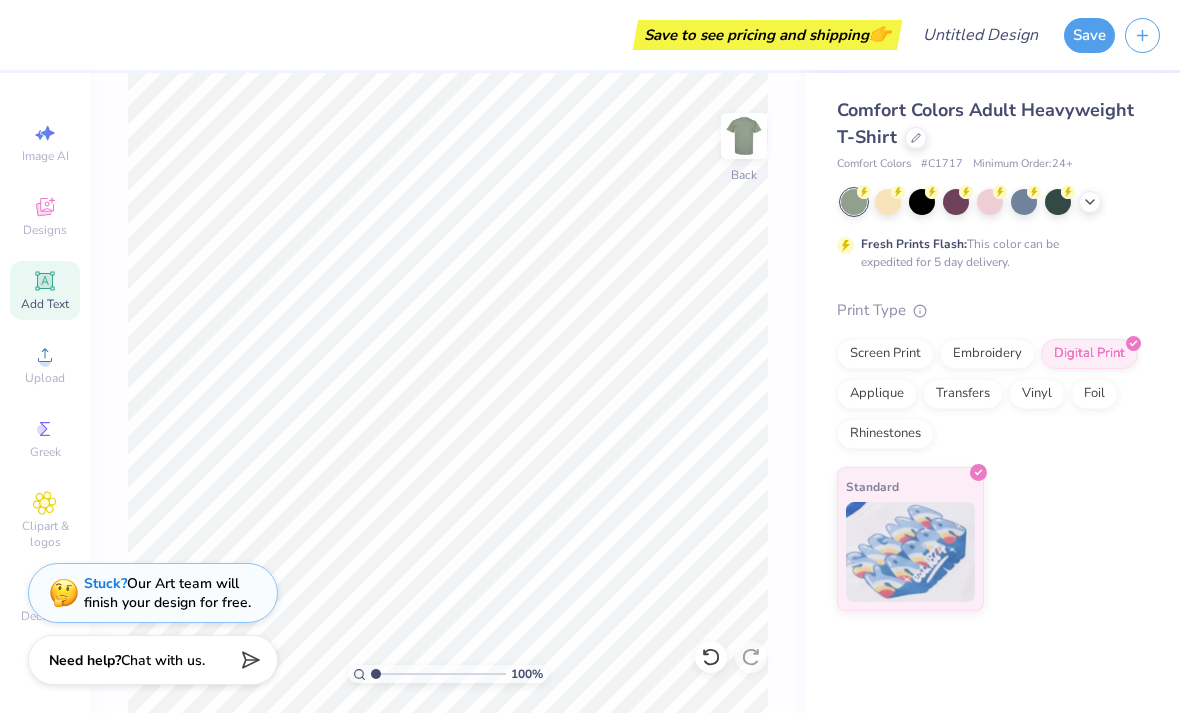click on "Add Text" at bounding box center [45, 304] 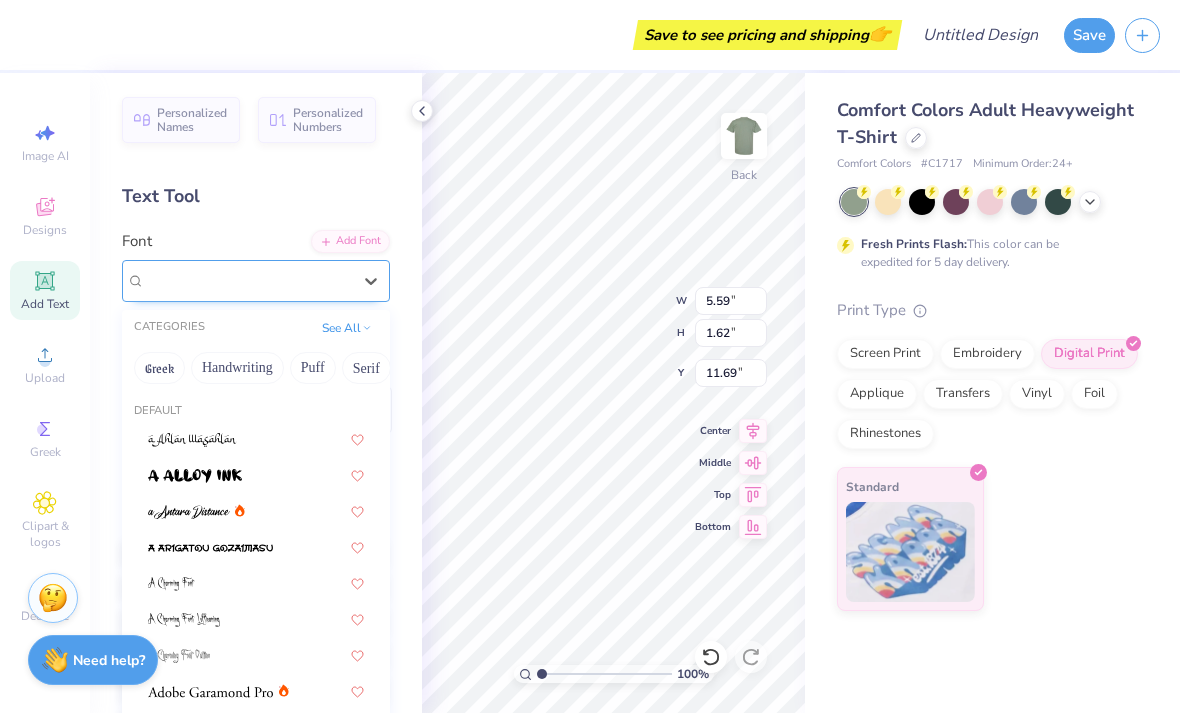 click on "Super Dream" at bounding box center (185, 280) 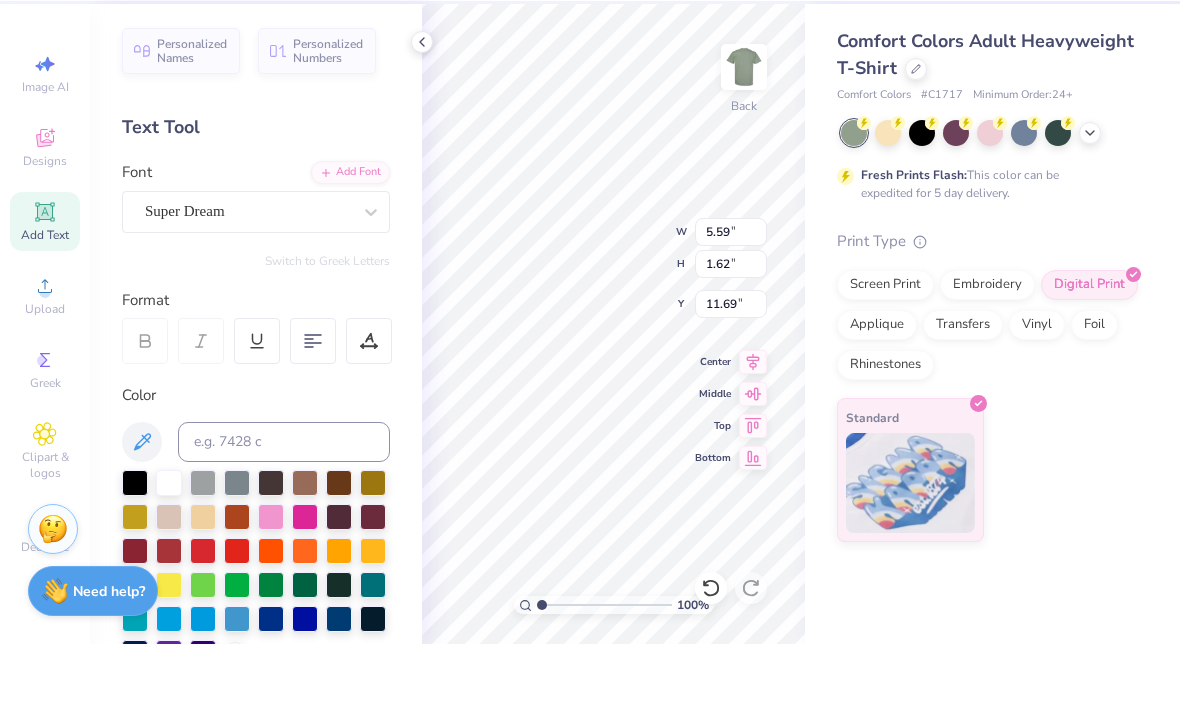 click on "Personalized Names Personalized Numbers Text Tool  Add Font Font Super Dream Switch to Greek Letters Format Color Styles Text Shape" at bounding box center (256, 393) 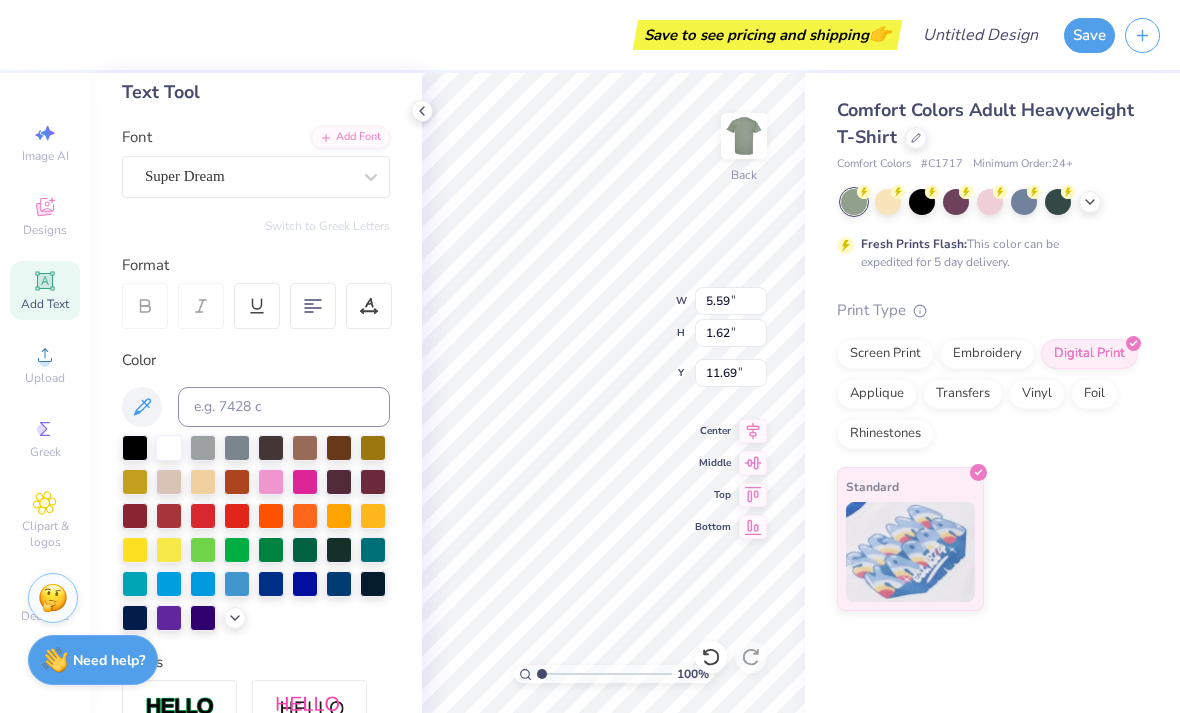 scroll, scrollTop: 129, scrollLeft: 0, axis: vertical 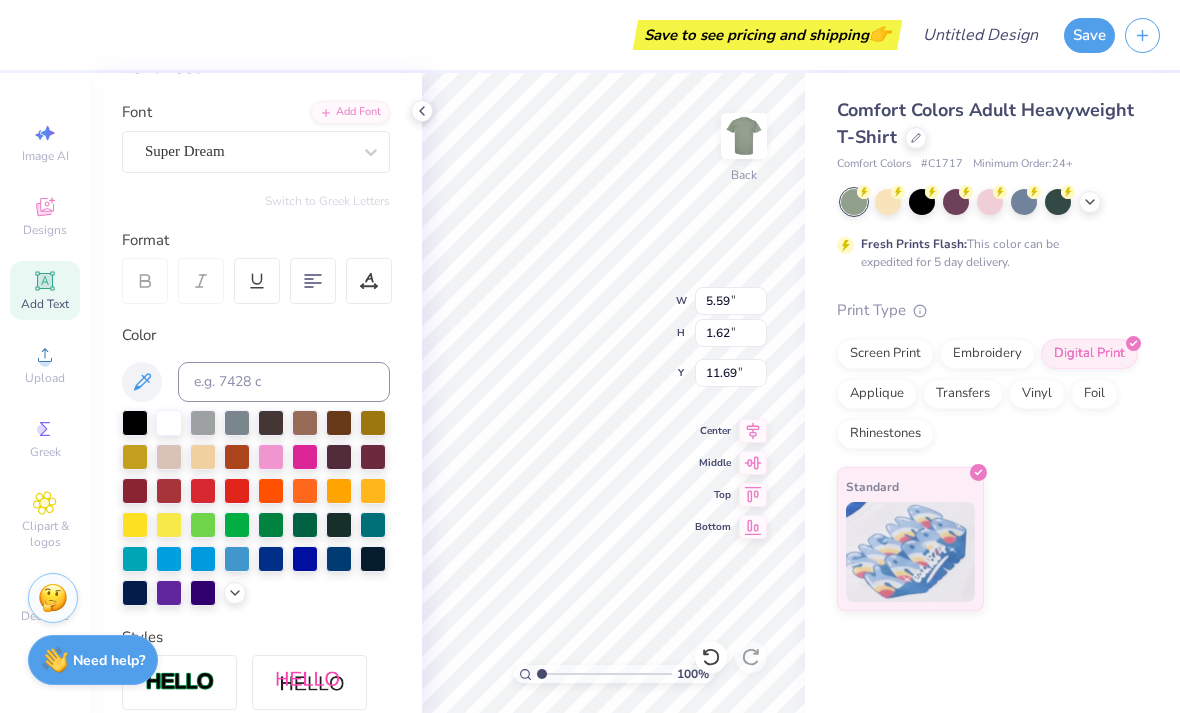 type on "X" 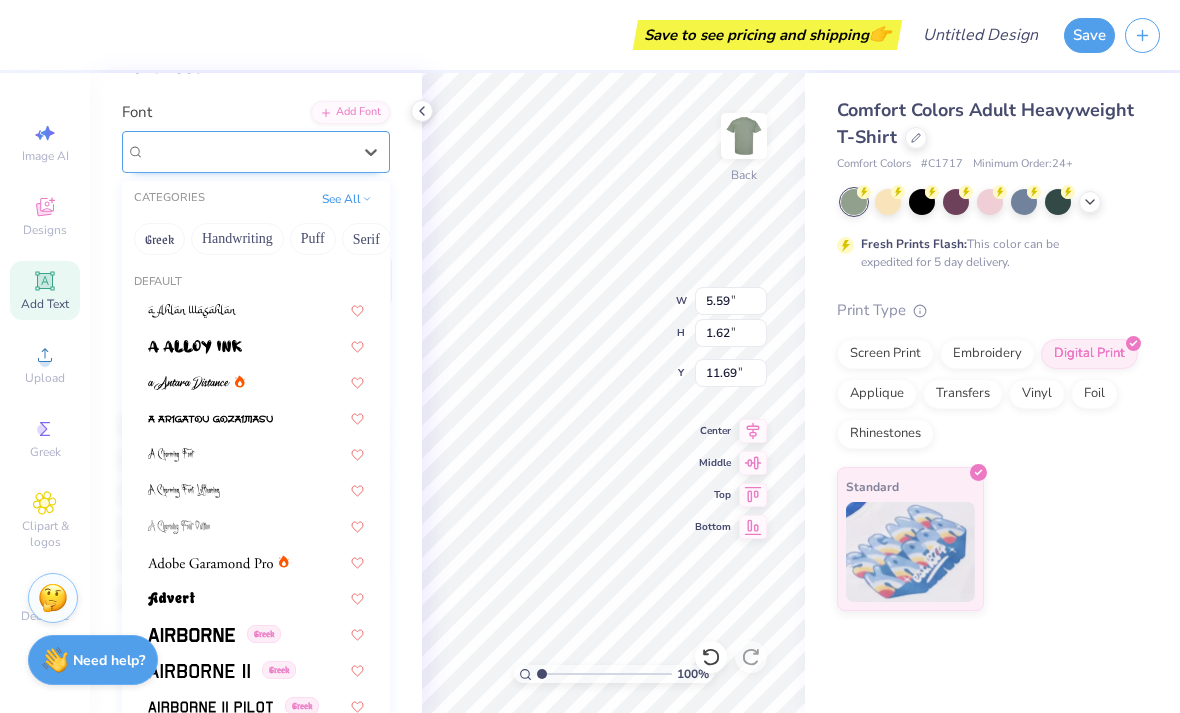 click on "Super Dream" at bounding box center (248, 151) 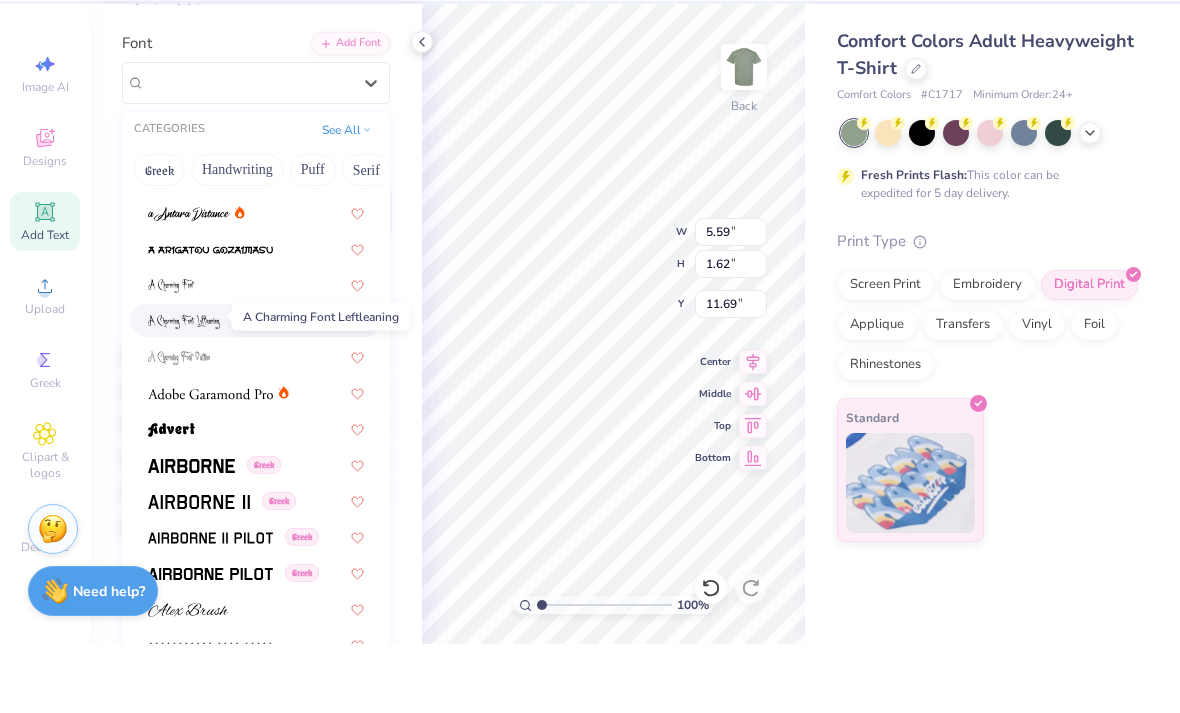 scroll, scrollTop: 101, scrollLeft: 0, axis: vertical 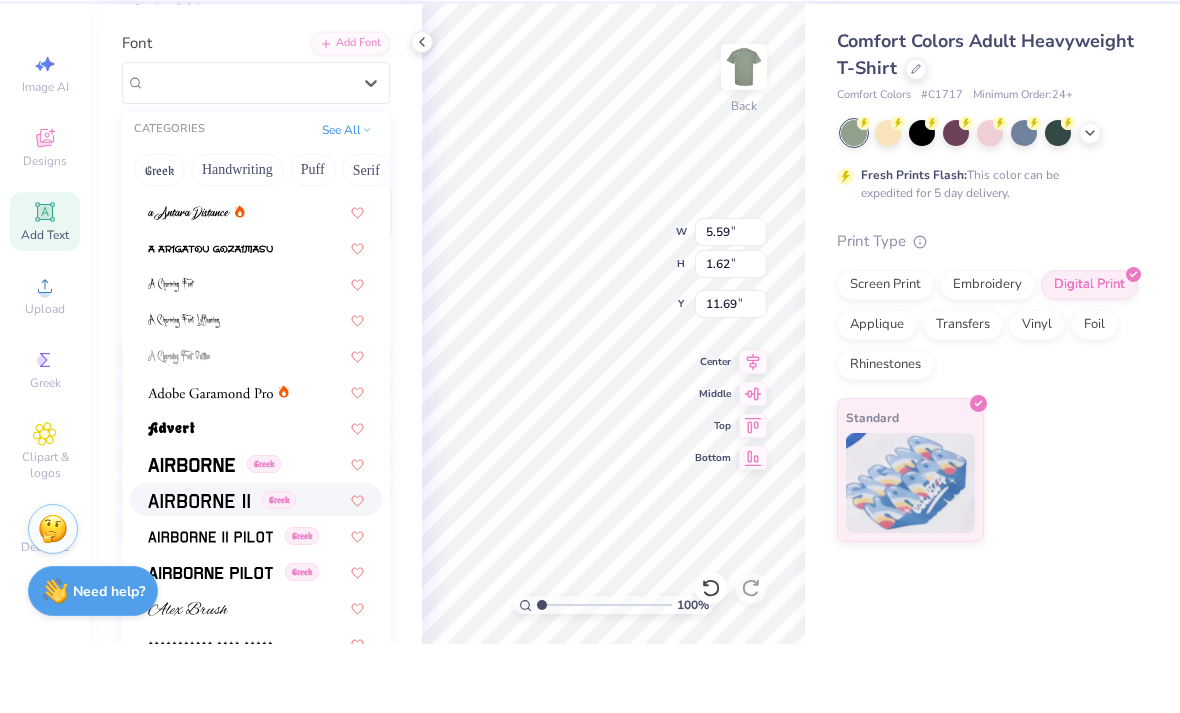 click on "Greek" at bounding box center (256, 568) 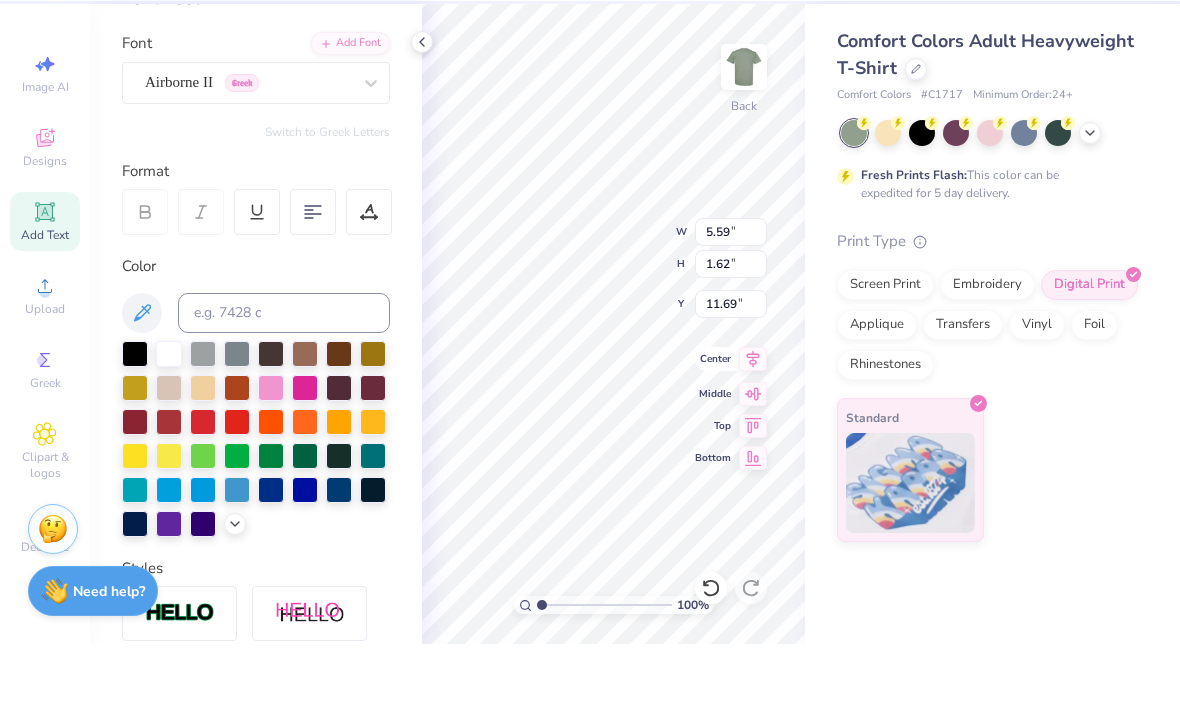scroll, scrollTop: 0, scrollLeft: 3, axis: horizontal 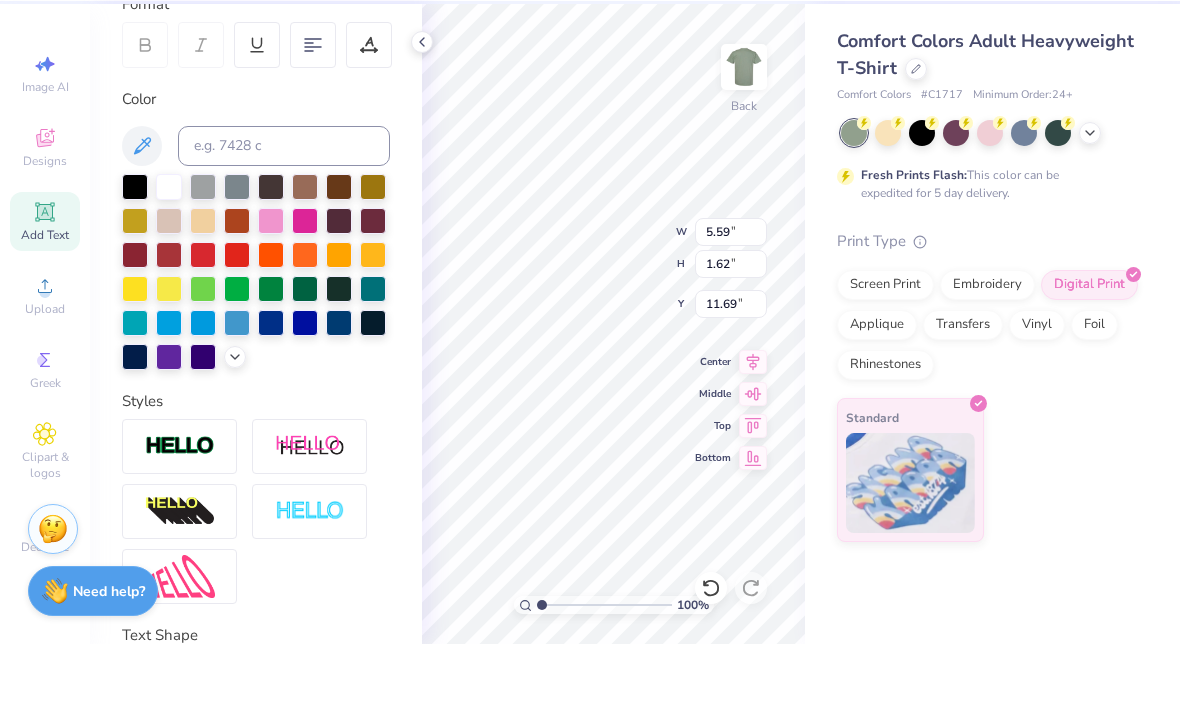 type on "[FIRST]'s coaching" 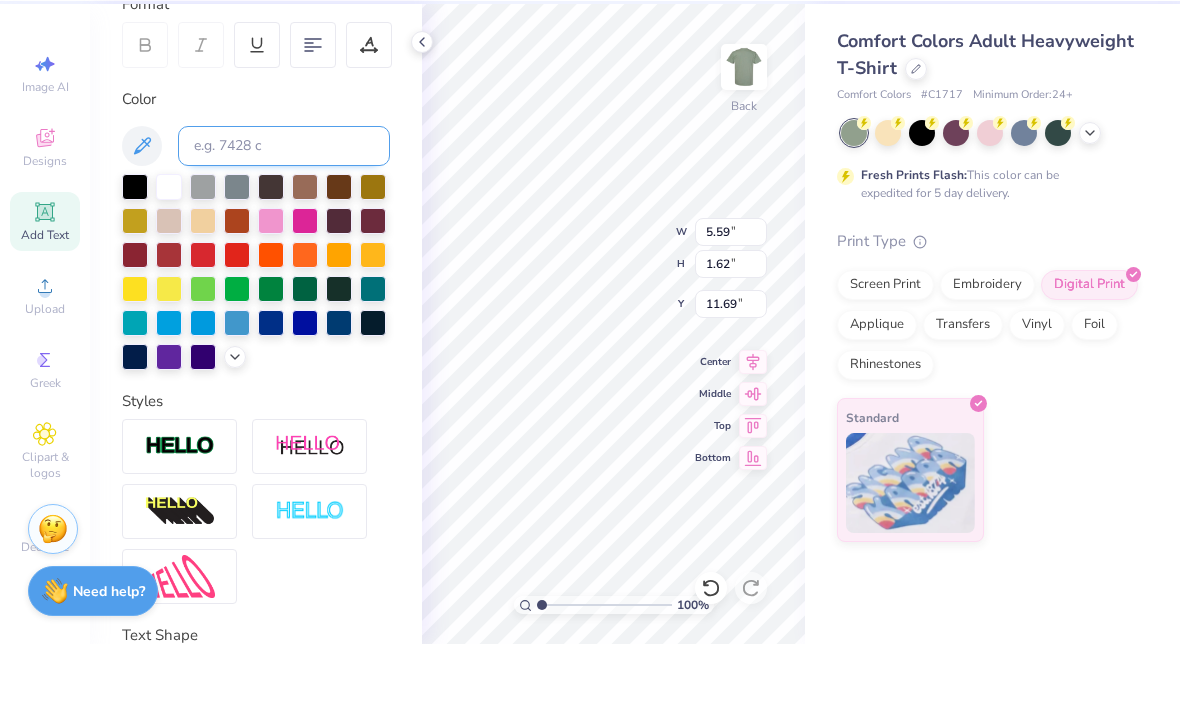 scroll, scrollTop: 64, scrollLeft: 0, axis: vertical 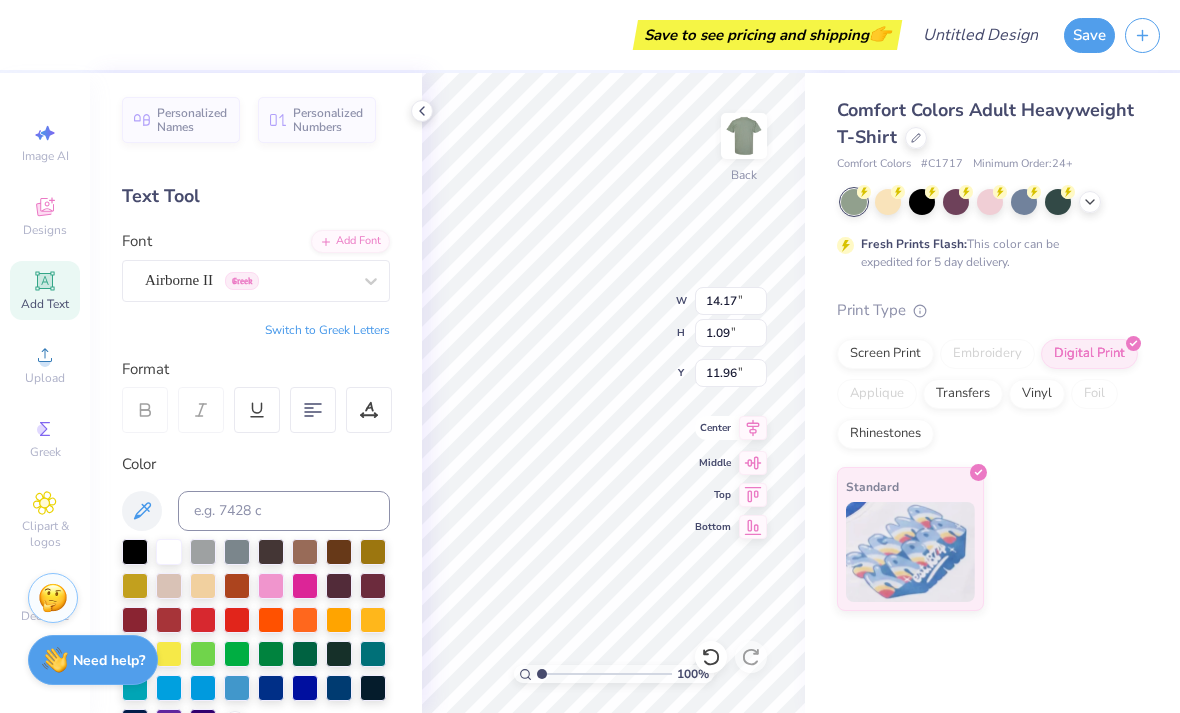 type on "9.47" 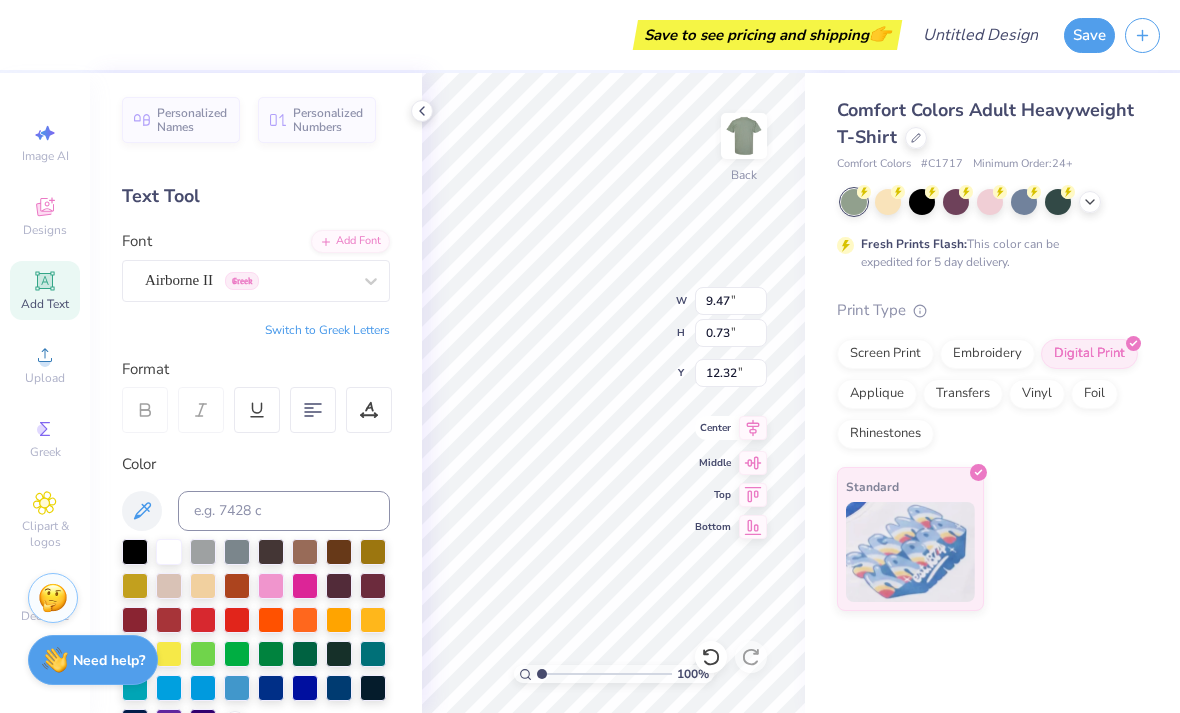type on "11.13" 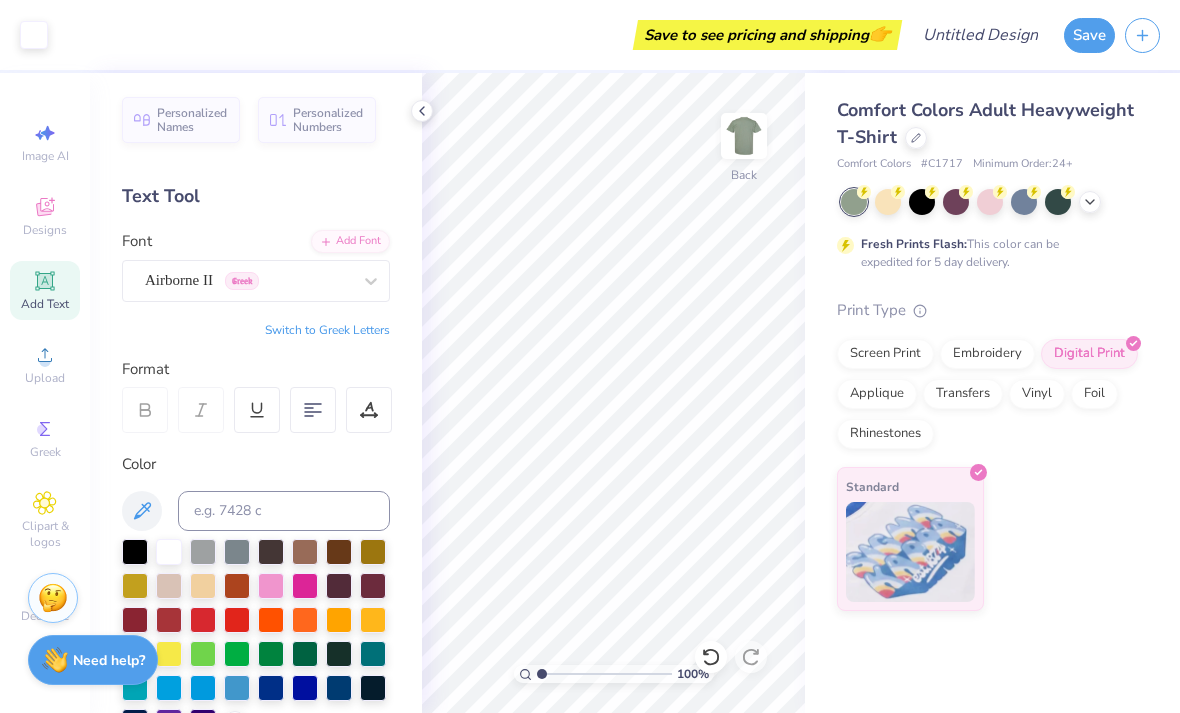 click on "Comfort Colors Adult Heavyweight T-Shirt Comfort Colors # C1717 Minimum Order:  24 +   Fresh Prints Flash:  This color can be expedited for 5 day delivery. Print Type Screen Print Embroidery Digital Print Applique Transfers Vinyl Foil Rhinestones Standard" at bounding box center [992, 342] 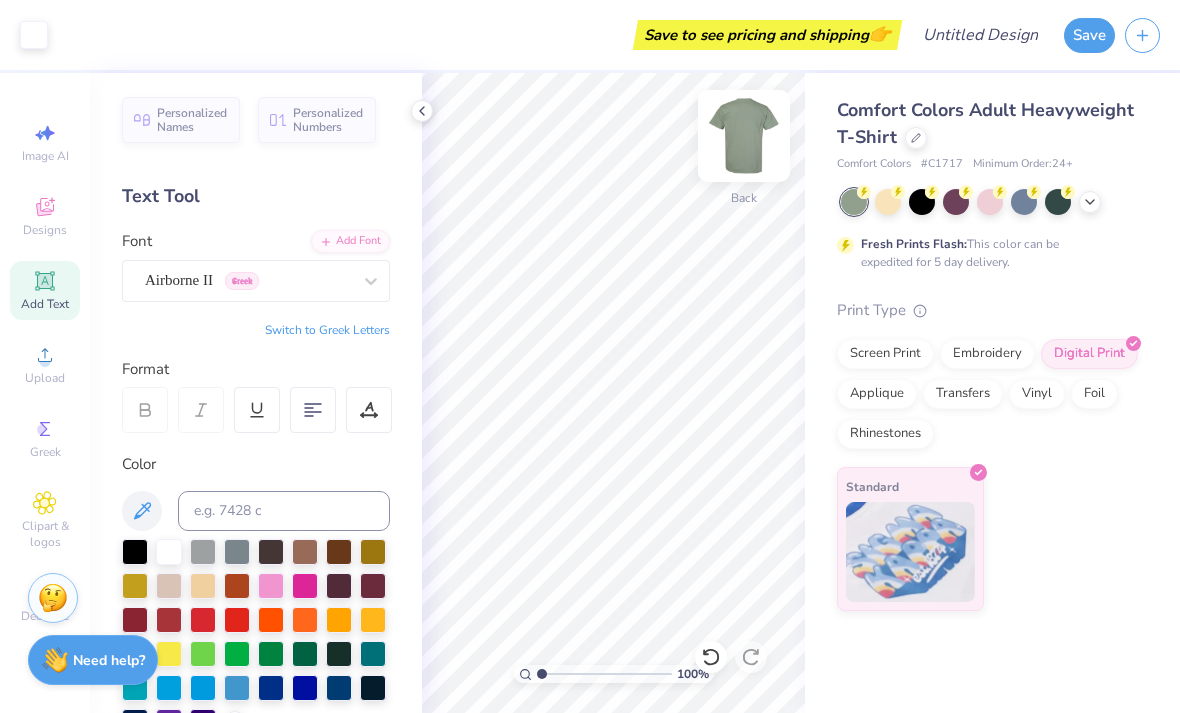 click at bounding box center (744, 136) 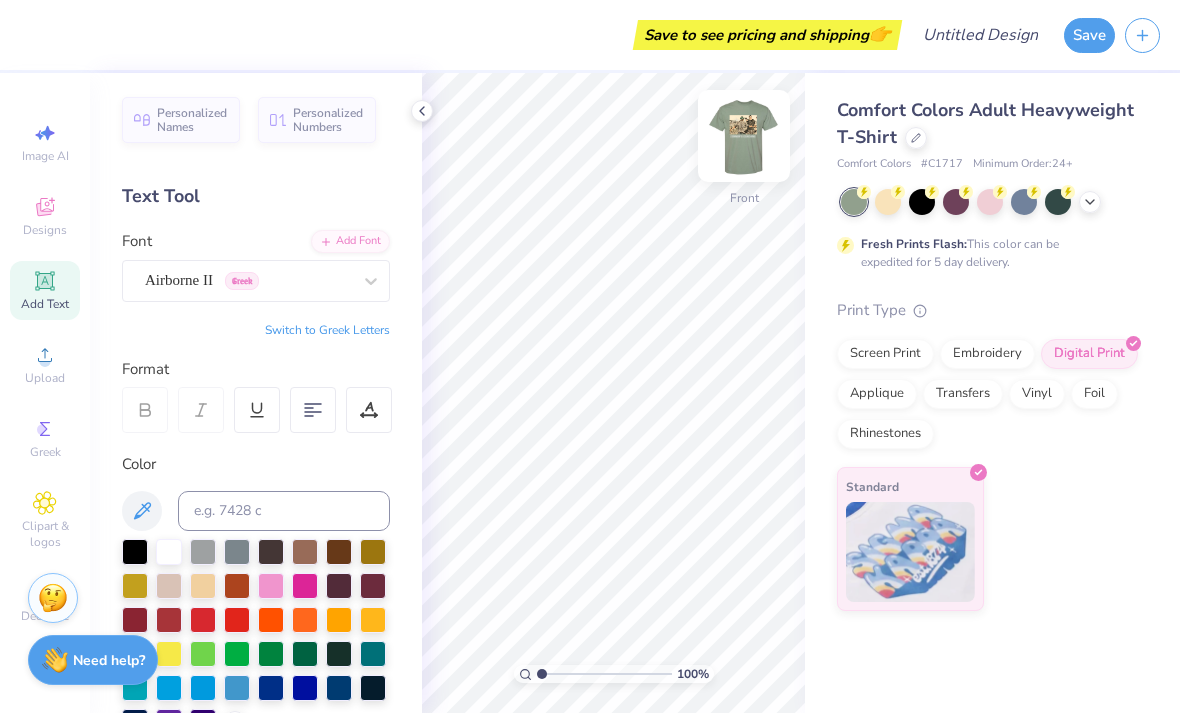 click at bounding box center (744, 136) 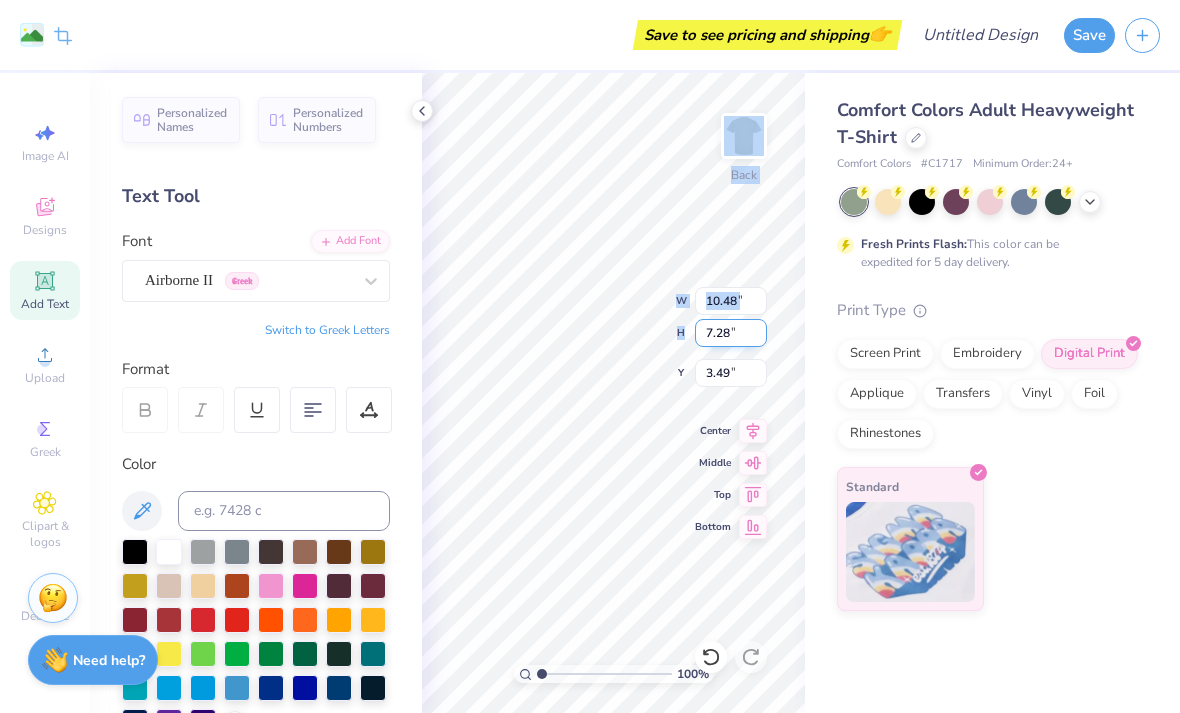 click on "100  % Back W 10.48 10.48 " H 7.28 7.28 " Y 3.49 3.49 " Center Middle Top Bottom" at bounding box center (613, 393) 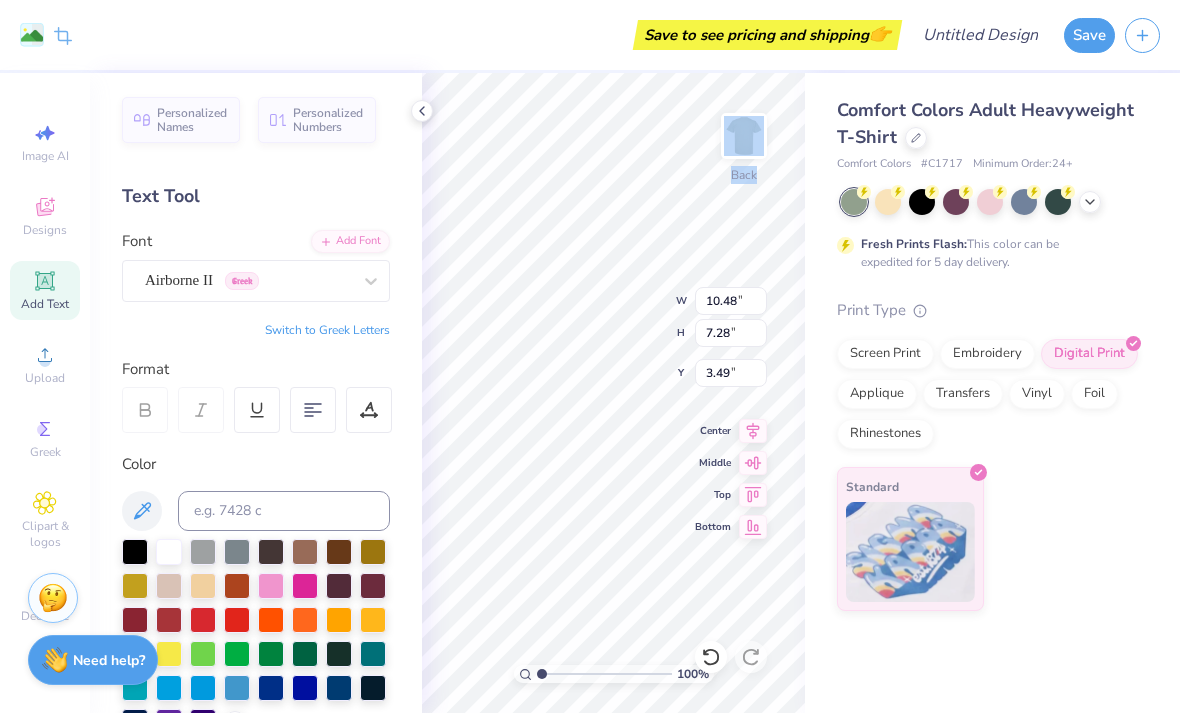 copy on "100  % Back W 10.48 " H" 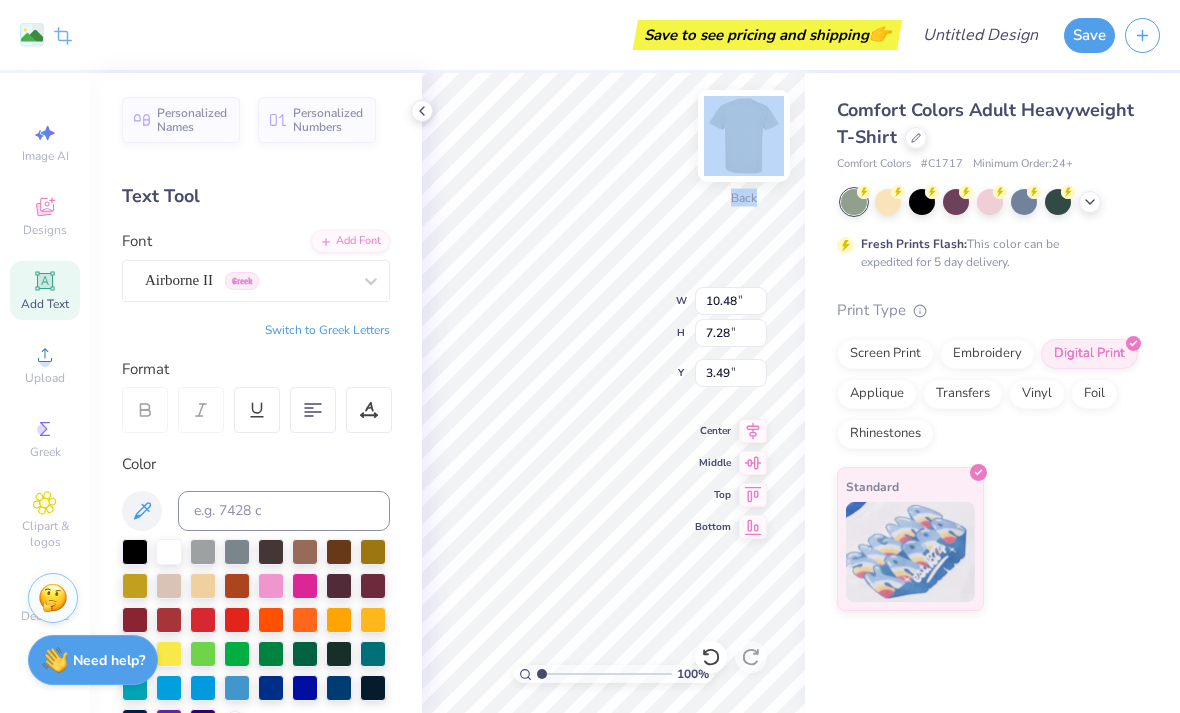 click at bounding box center [744, 136] 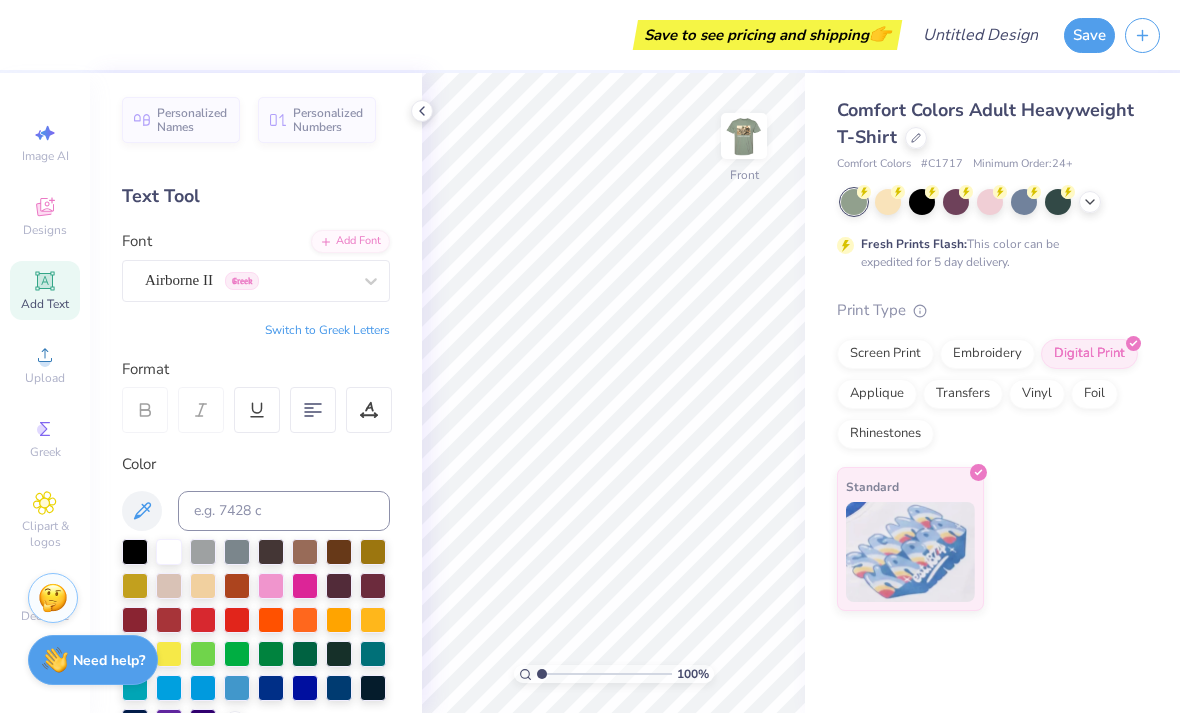 click on "Comfort Colors Adult Heavyweight T-Shirt Comfort Colors # C1717 Minimum Order:  24 +   Fresh Prints Flash:  This color can be expedited for 5 day delivery. Print Type Screen Print Embroidery Digital Print Applique Transfers Vinyl Foil Rhinestones Standard" at bounding box center (988, 354) 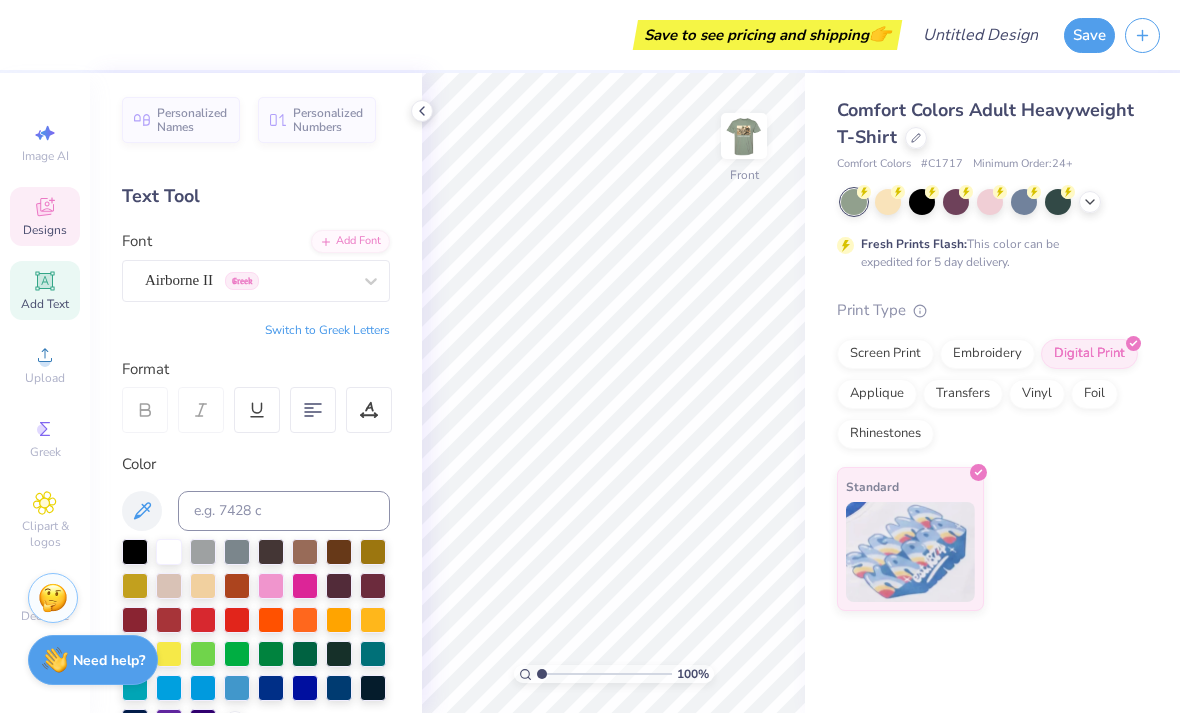 click on "Designs" at bounding box center (45, 216) 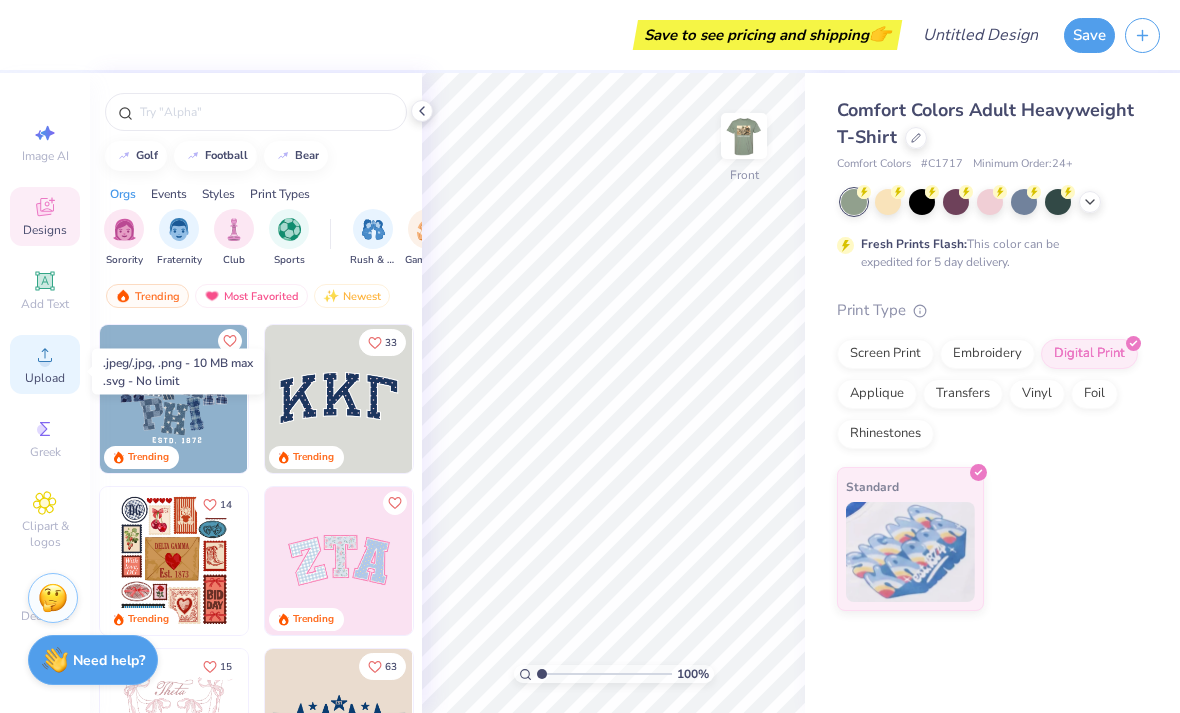 click on "Upload" at bounding box center (45, 378) 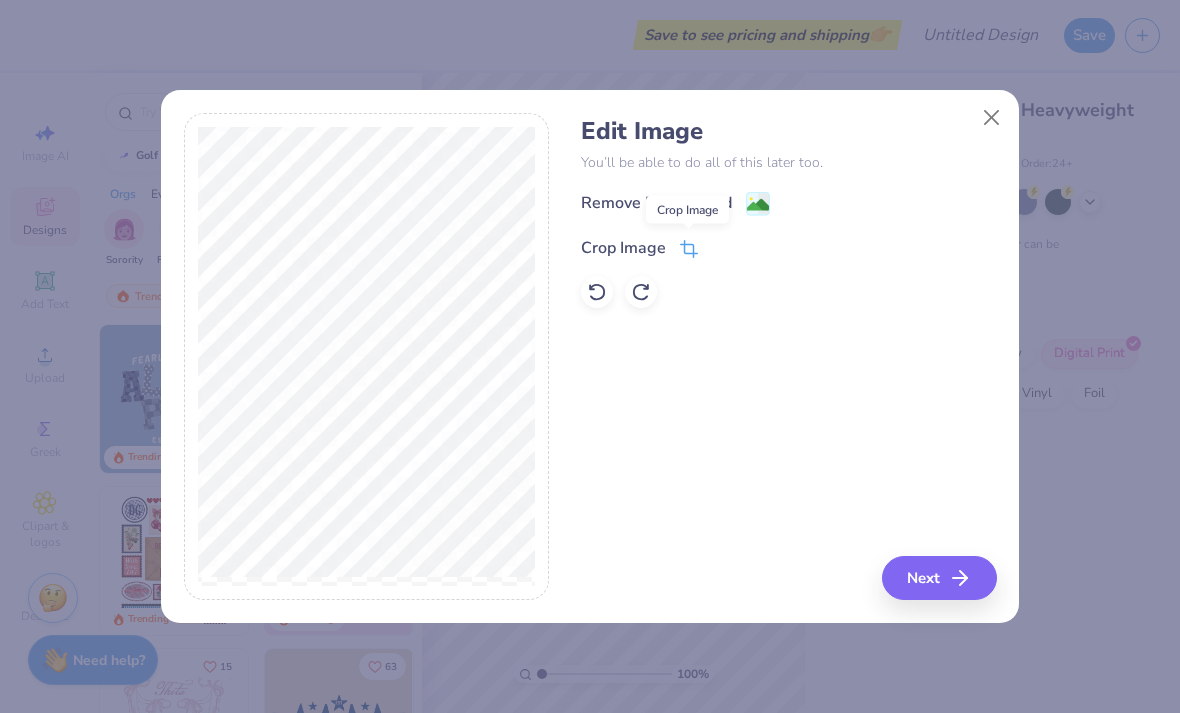 click 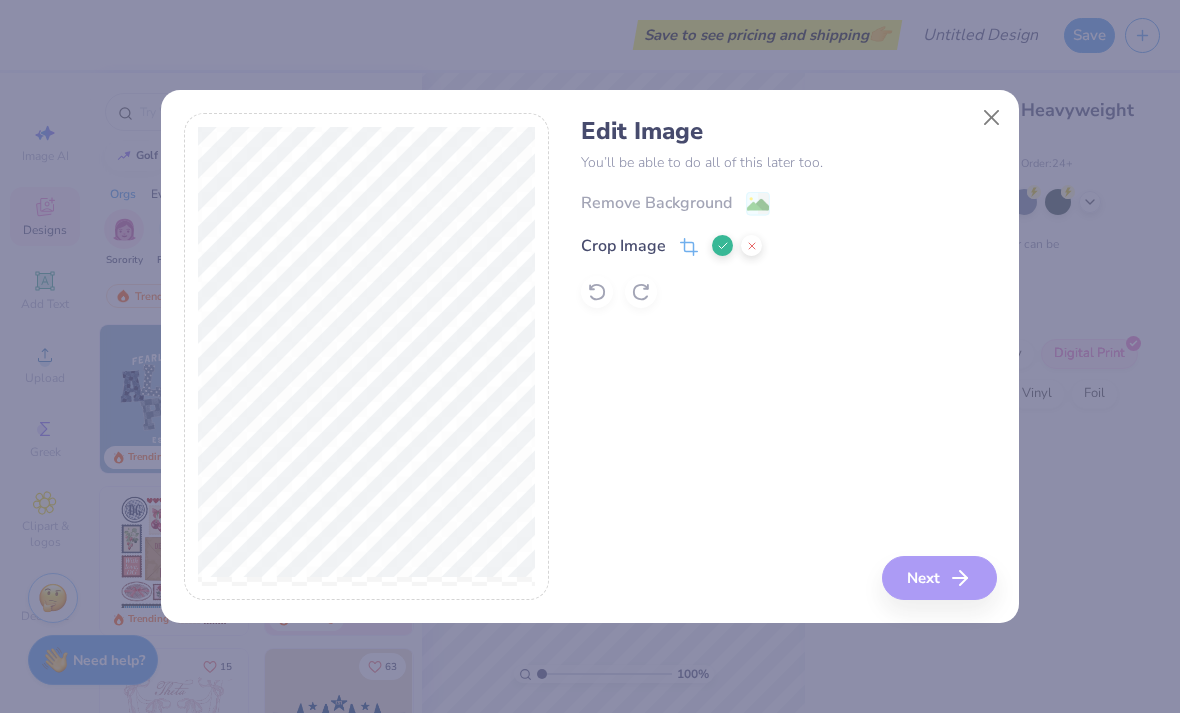 click on "Edit Image You’ll be able to do all of this later too. Remove Background Crop Image Next" at bounding box center (788, 357) 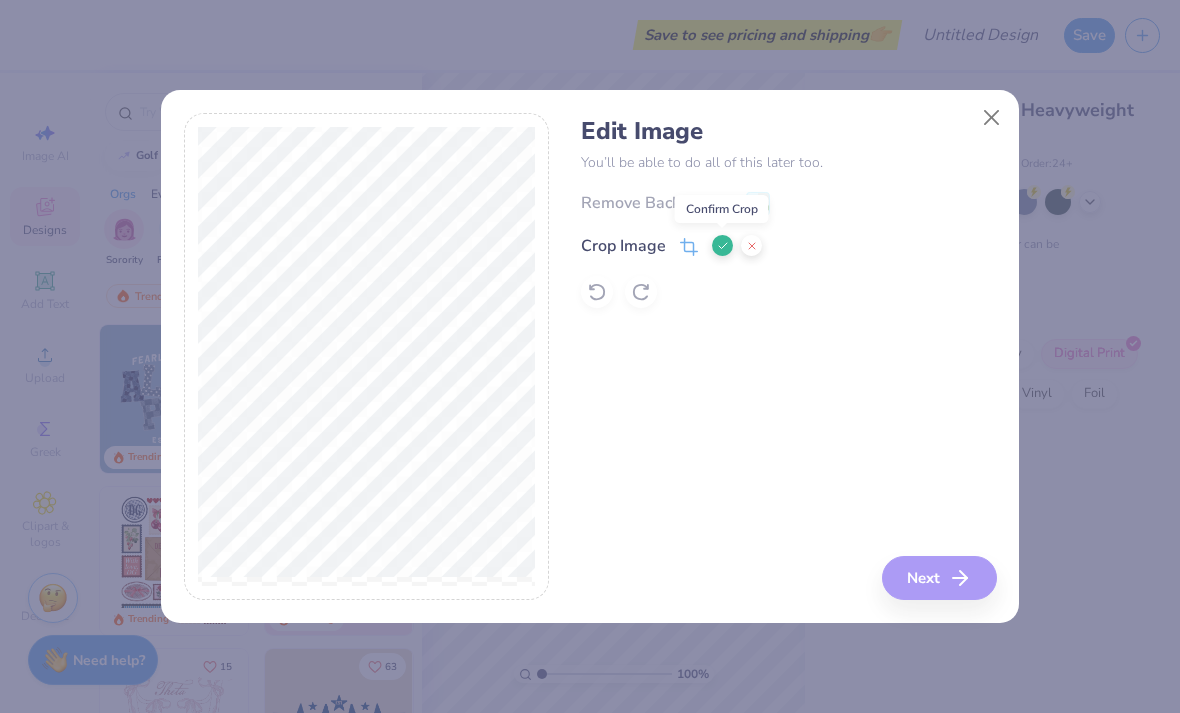 click 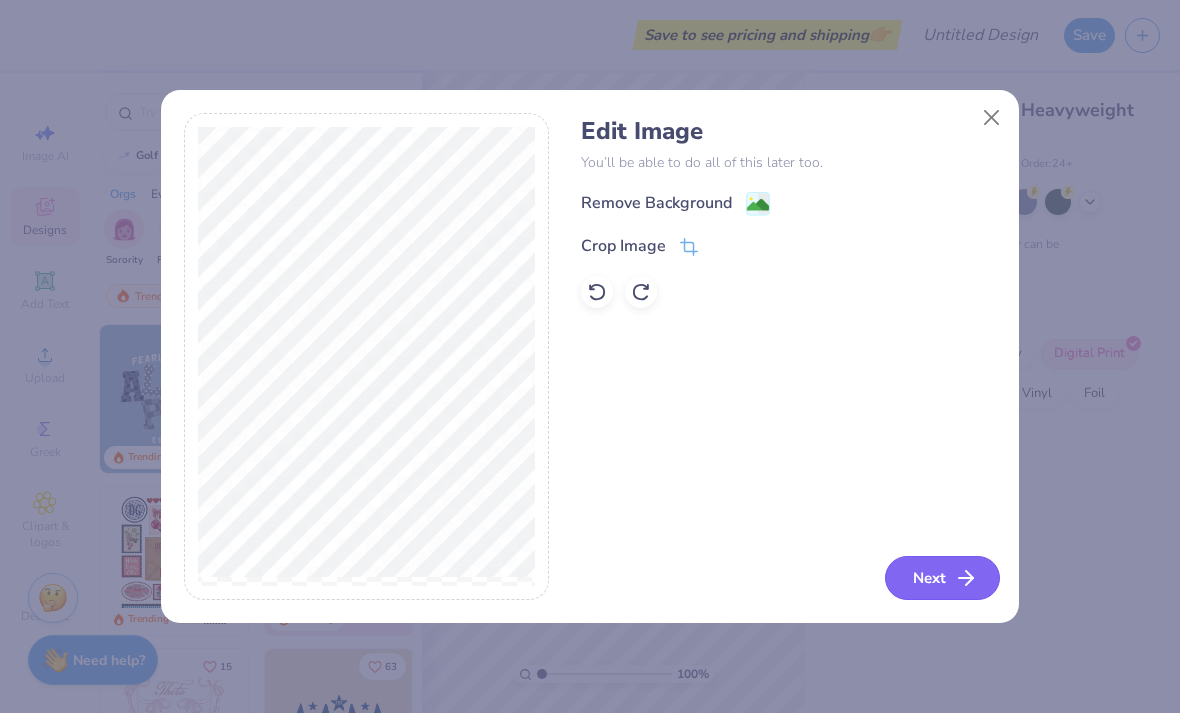 click 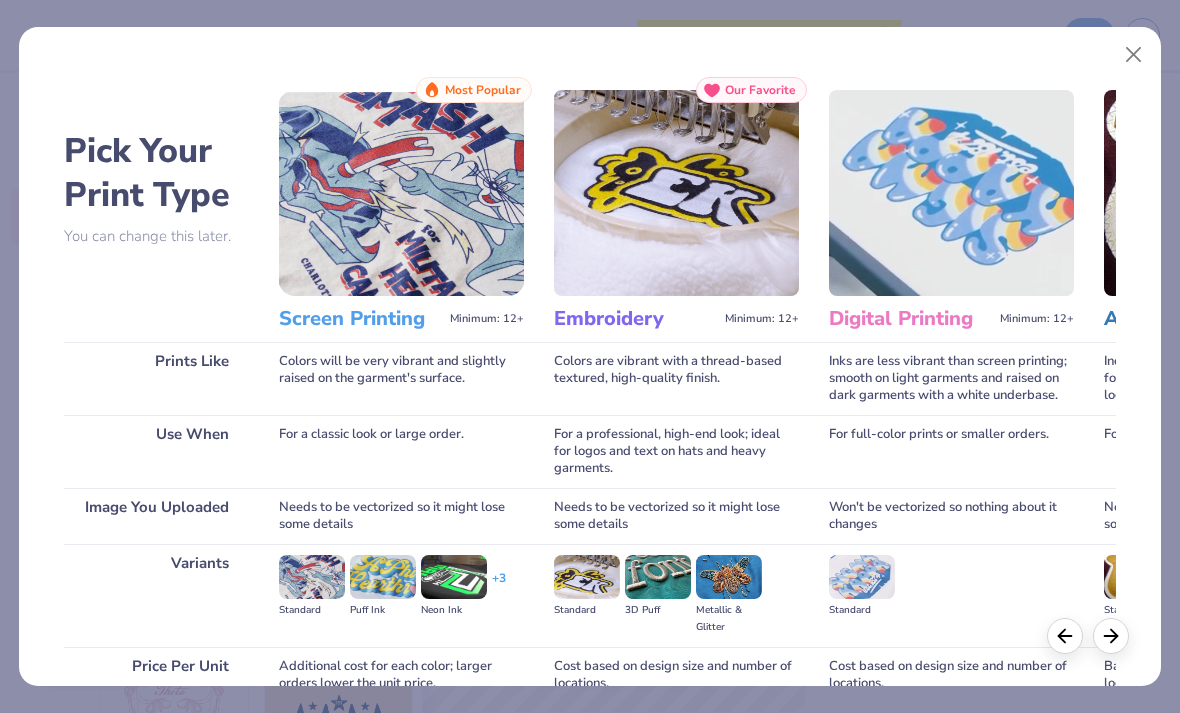 scroll, scrollTop: 0, scrollLeft: 0, axis: both 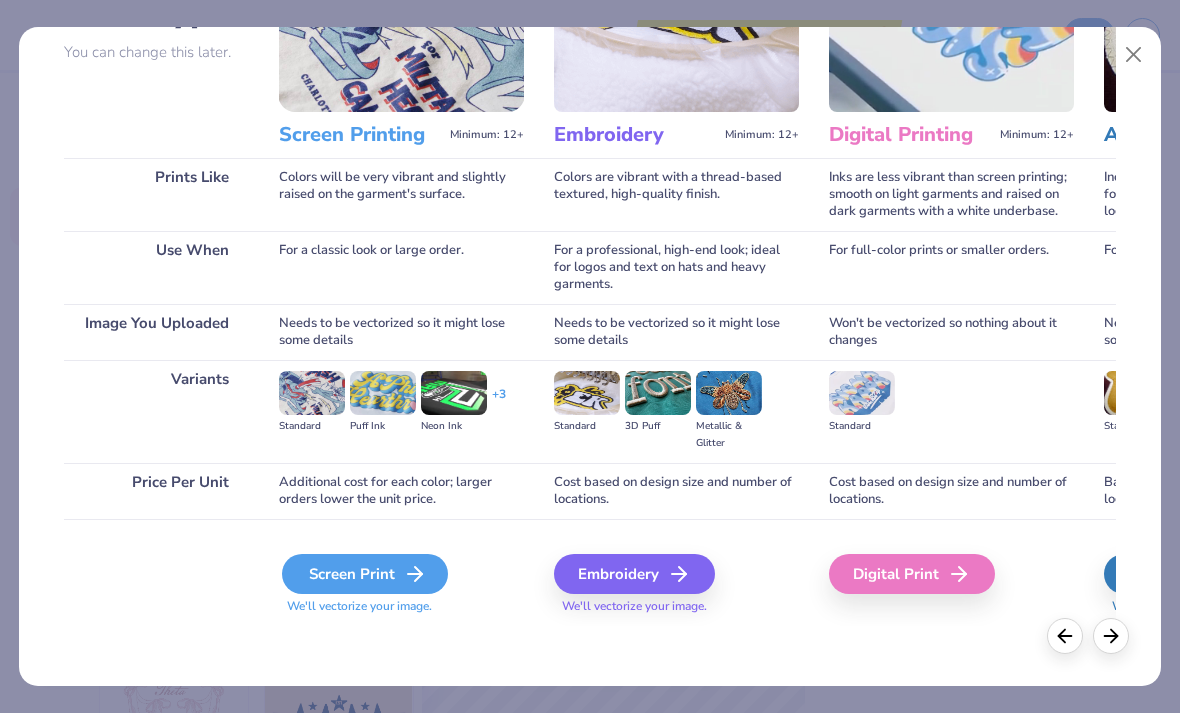 click on "Screen Print" at bounding box center (365, 574) 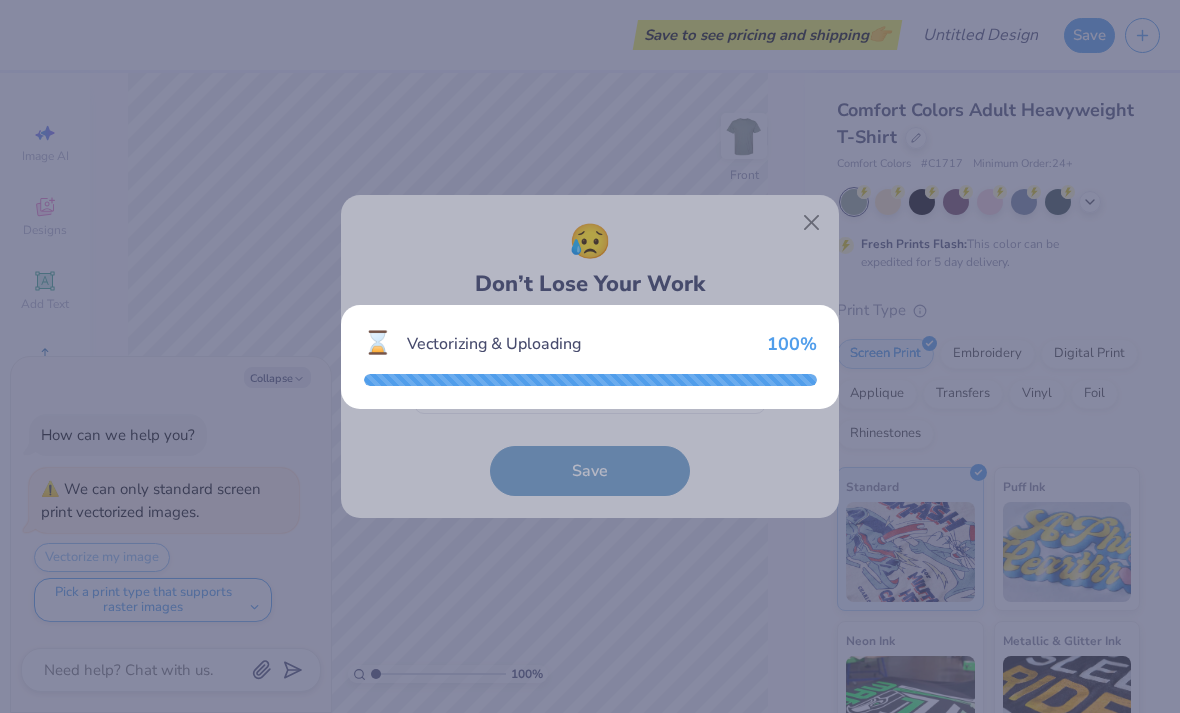 type on "x" 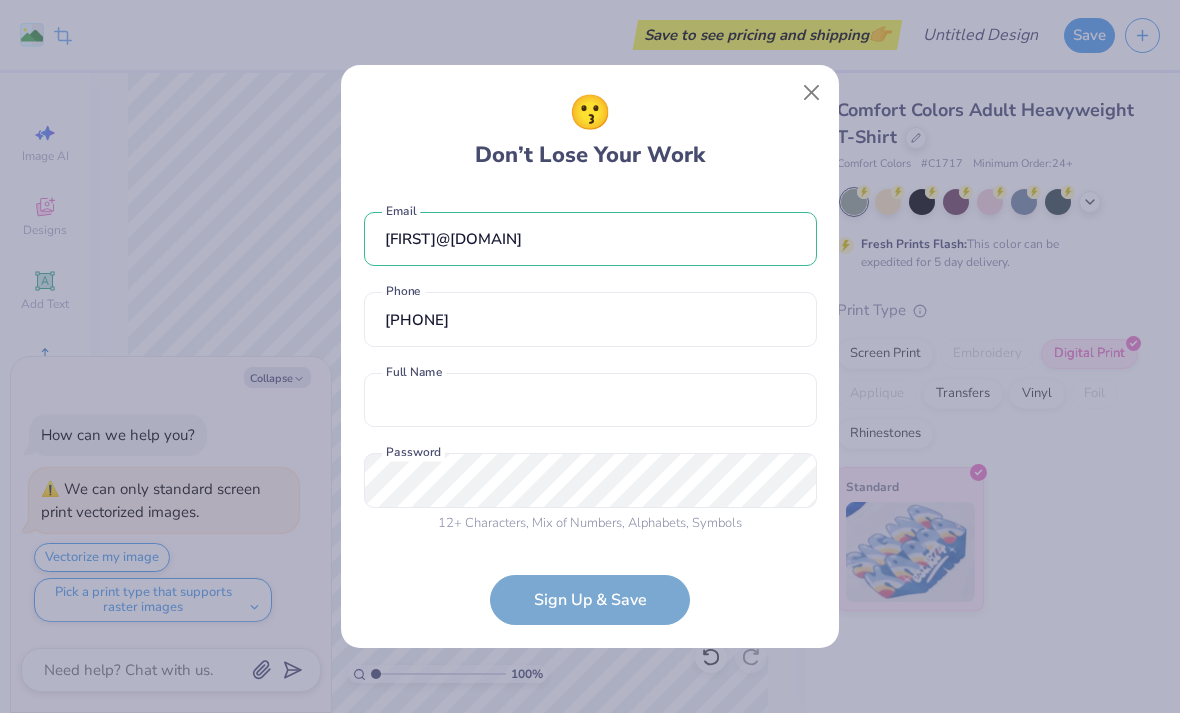 scroll, scrollTop: 0, scrollLeft: 0, axis: both 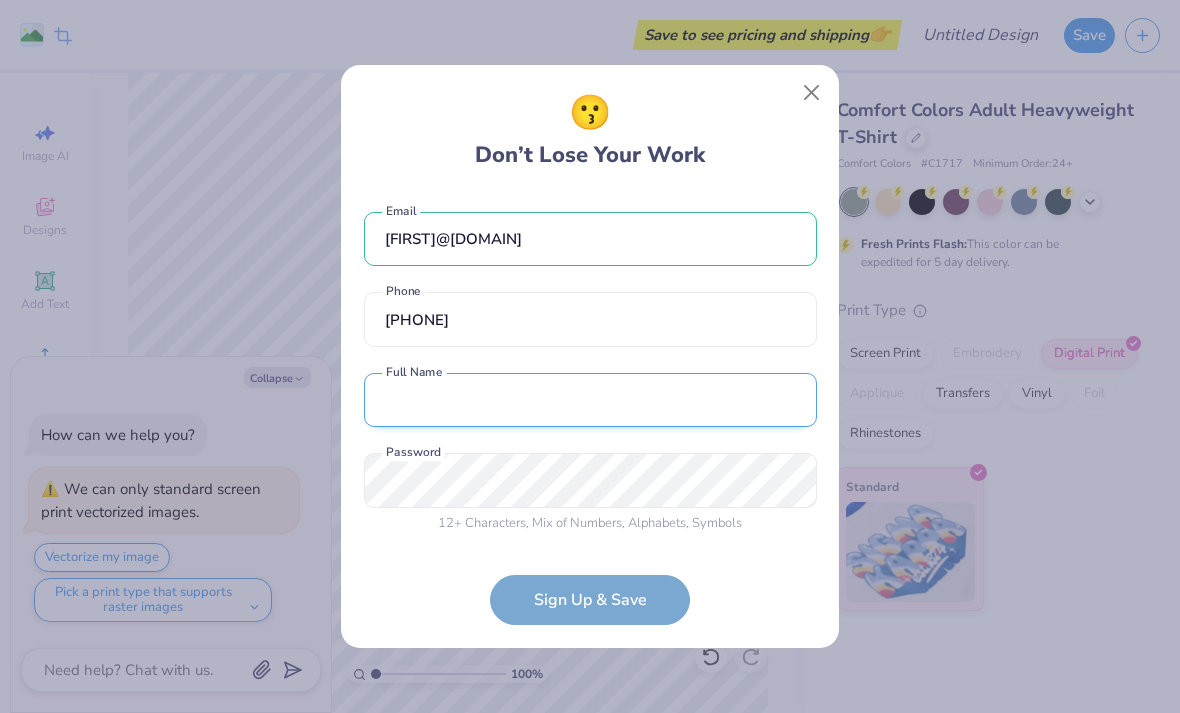 type on "[PHONE]" 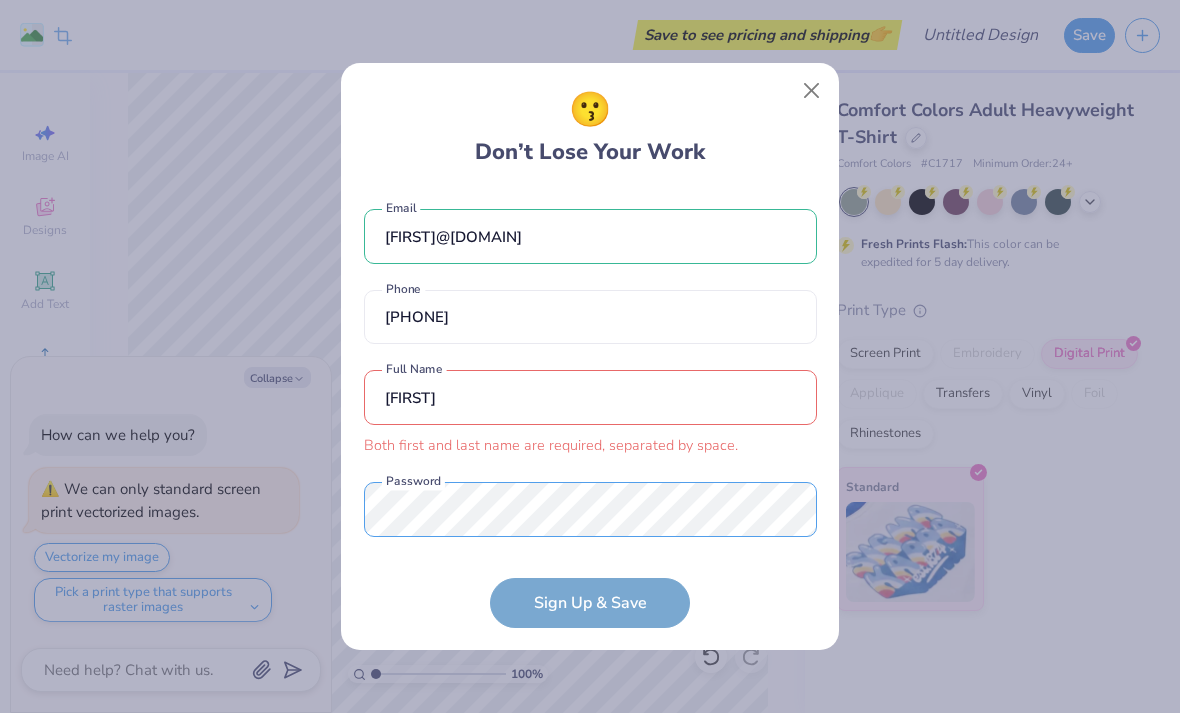 scroll, scrollTop: 25, scrollLeft: 0, axis: vertical 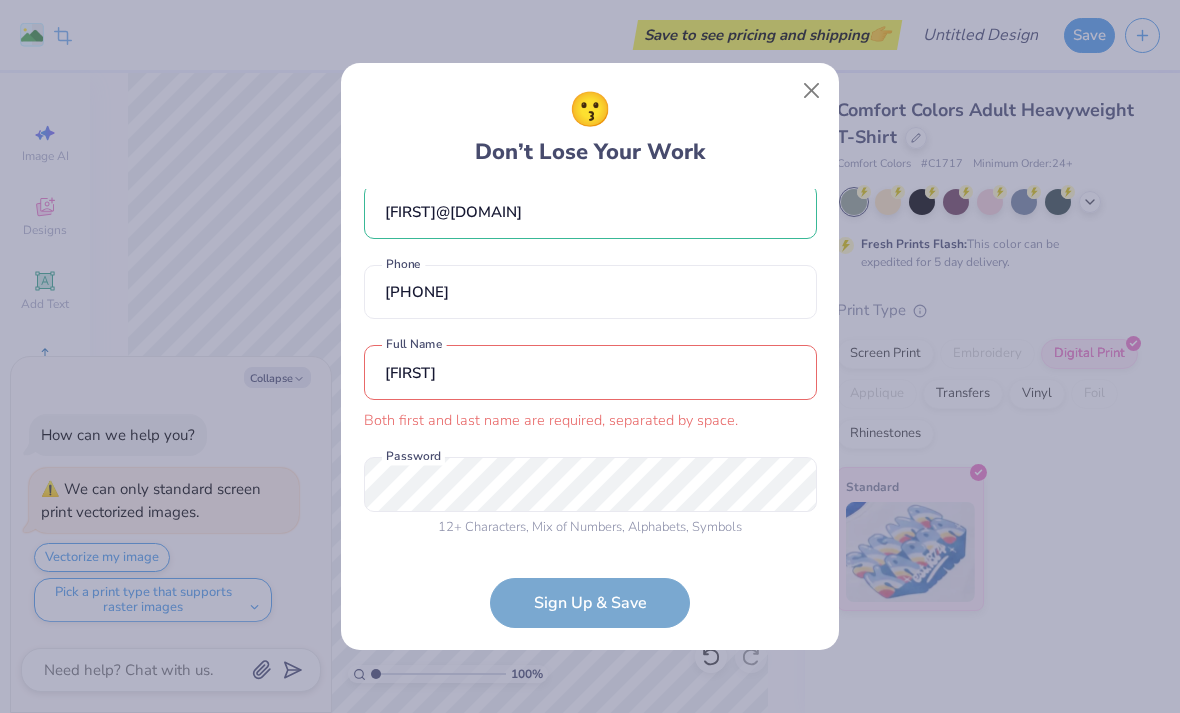 click on "[FIRST]" at bounding box center (590, 372) 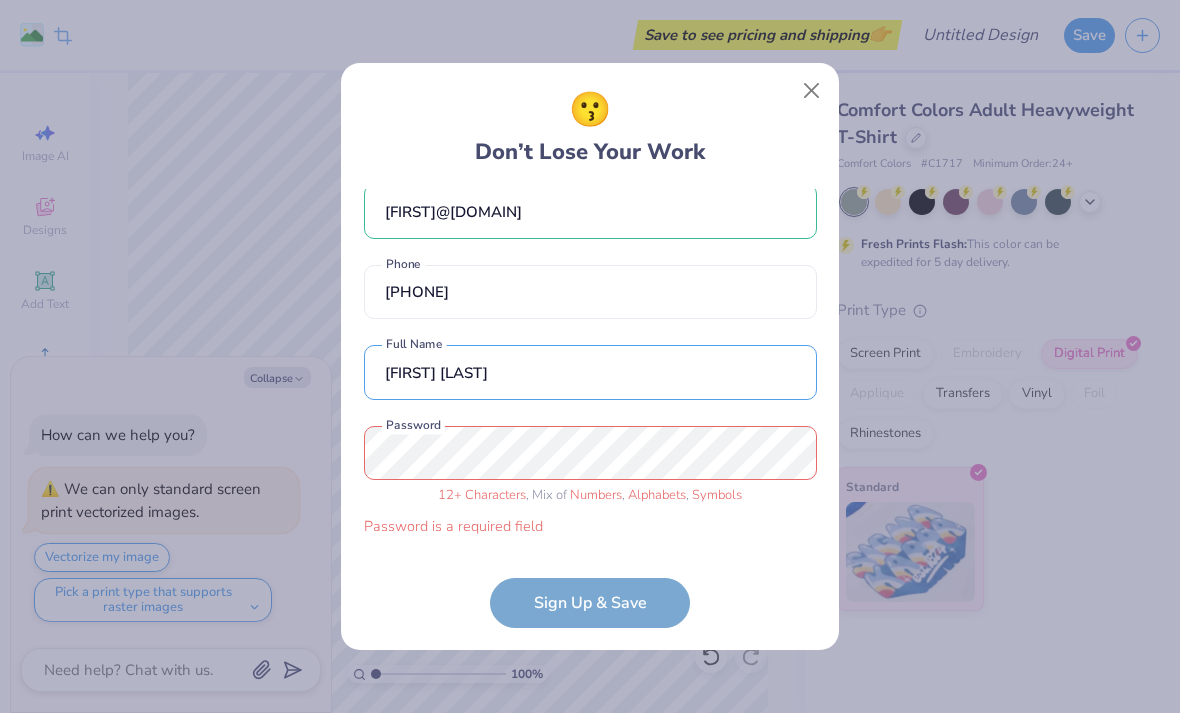 type on "[FIRST] [LAST]" 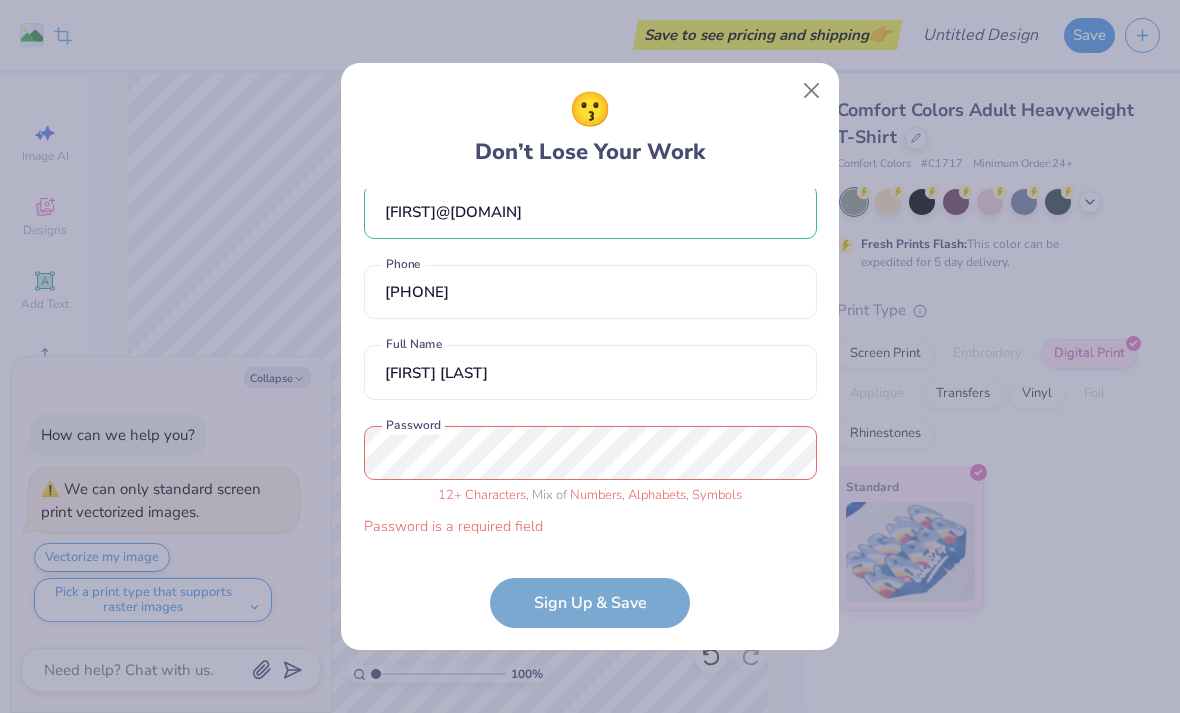 scroll, scrollTop: 0, scrollLeft: 0, axis: both 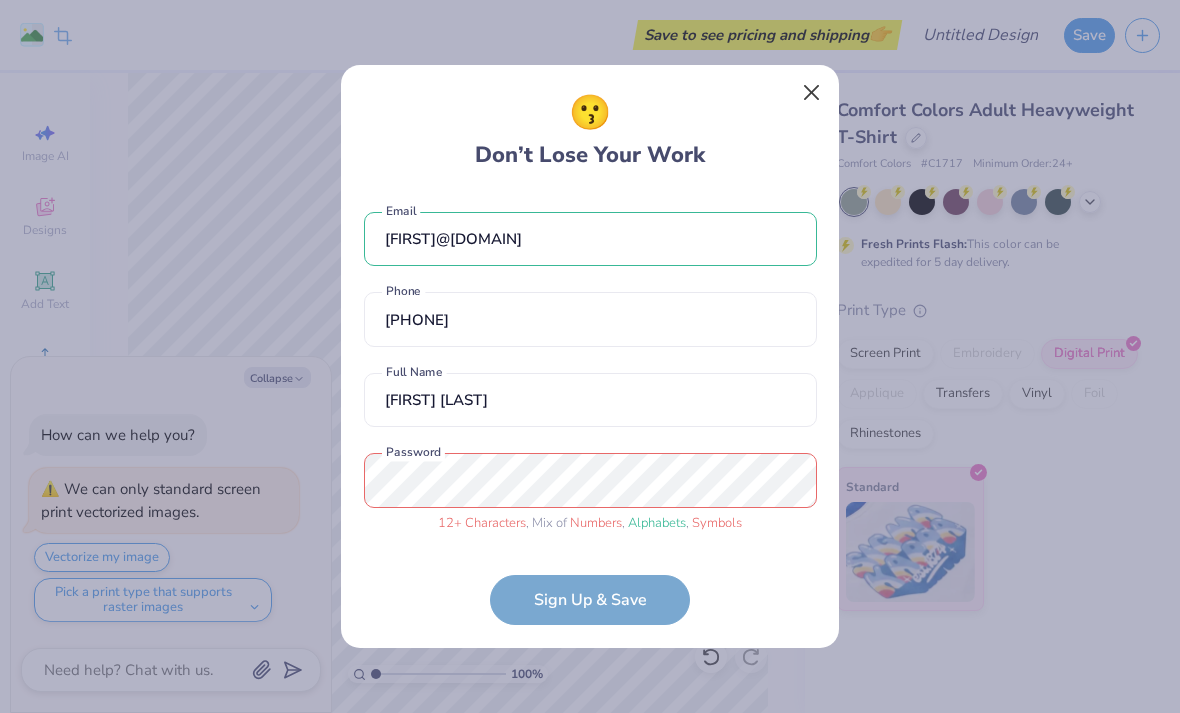 click at bounding box center [812, 93] 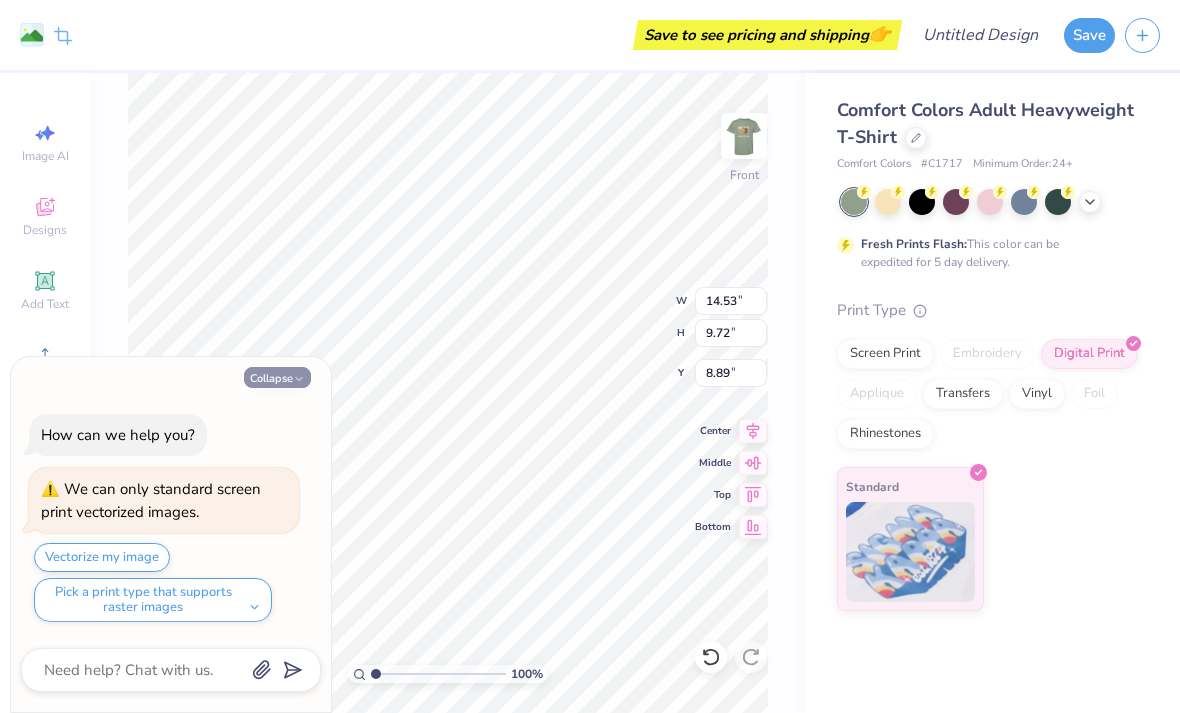 click on "Collapse" at bounding box center [277, 377] 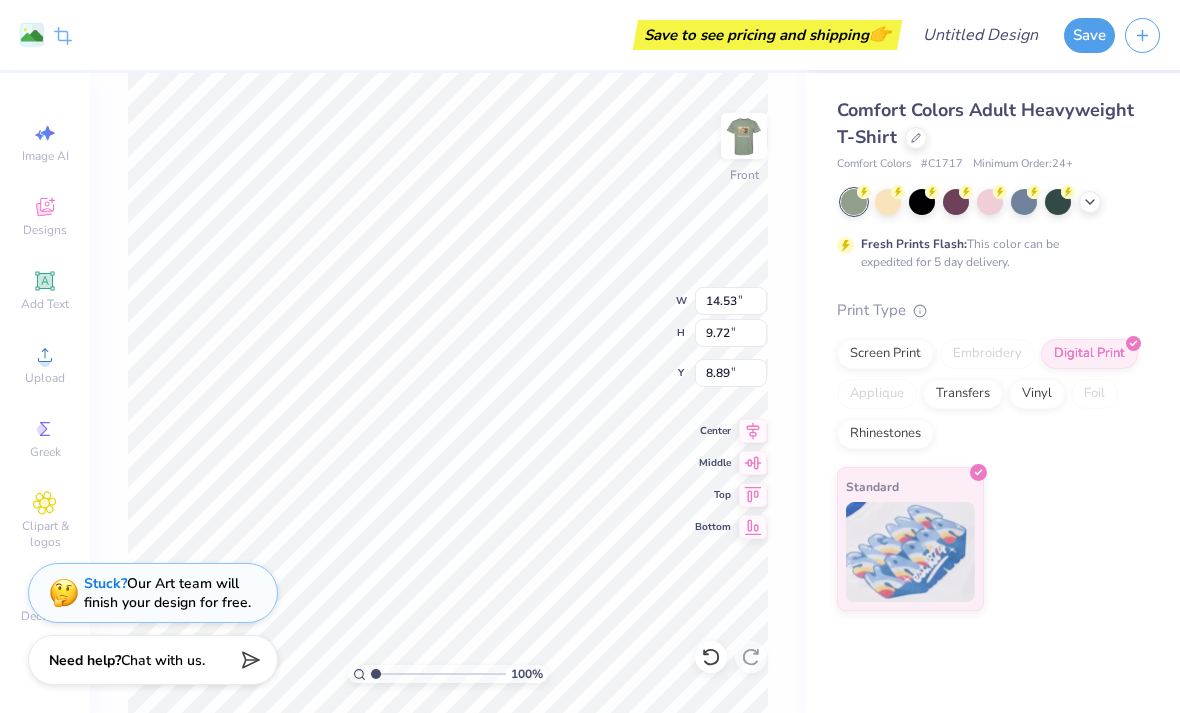 type on "11.65" 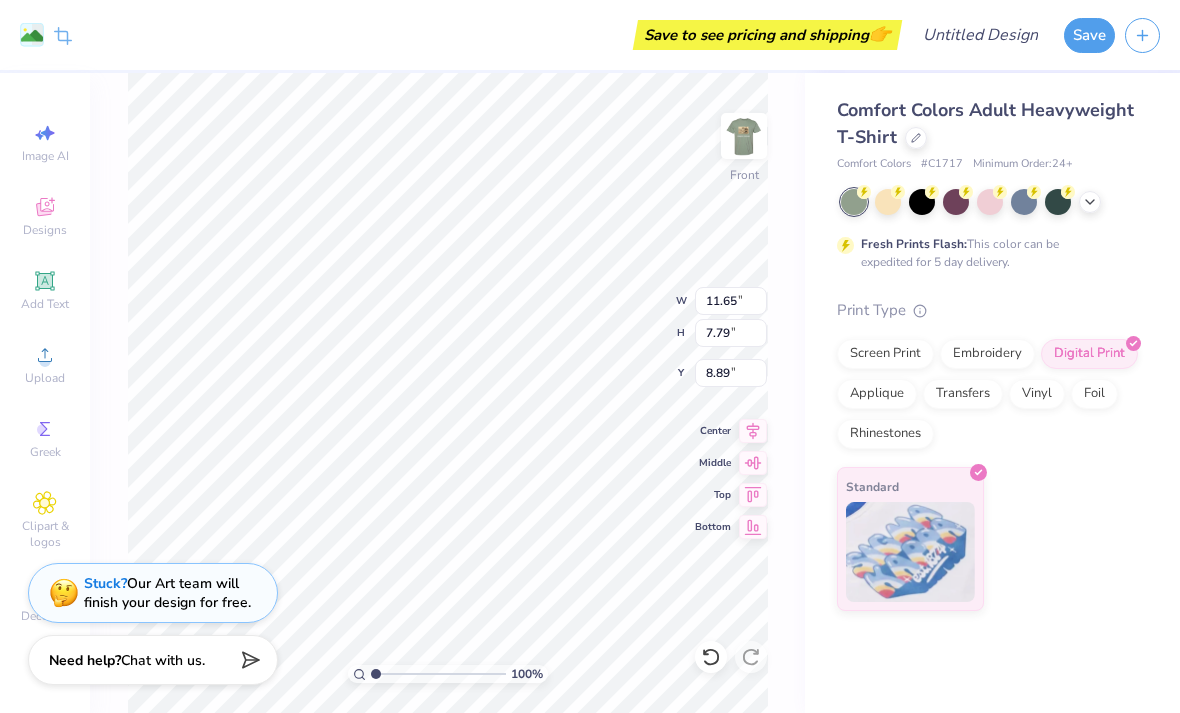 type on "6.38" 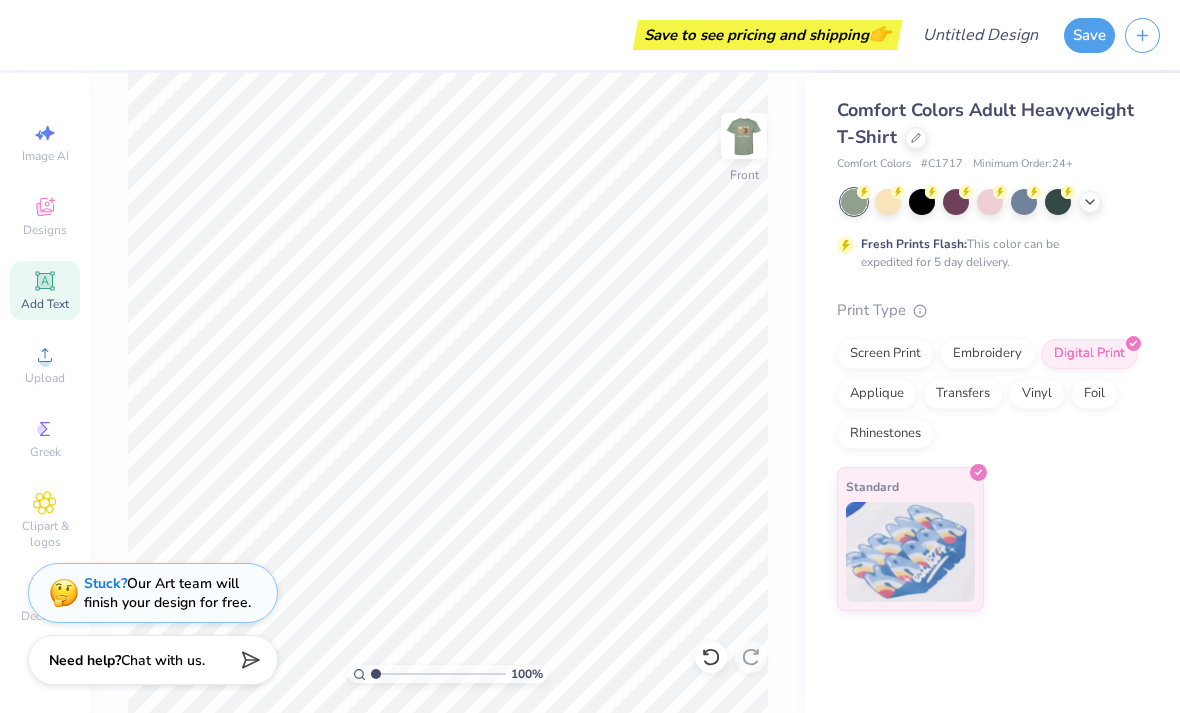 click on "Add Text" at bounding box center [45, 304] 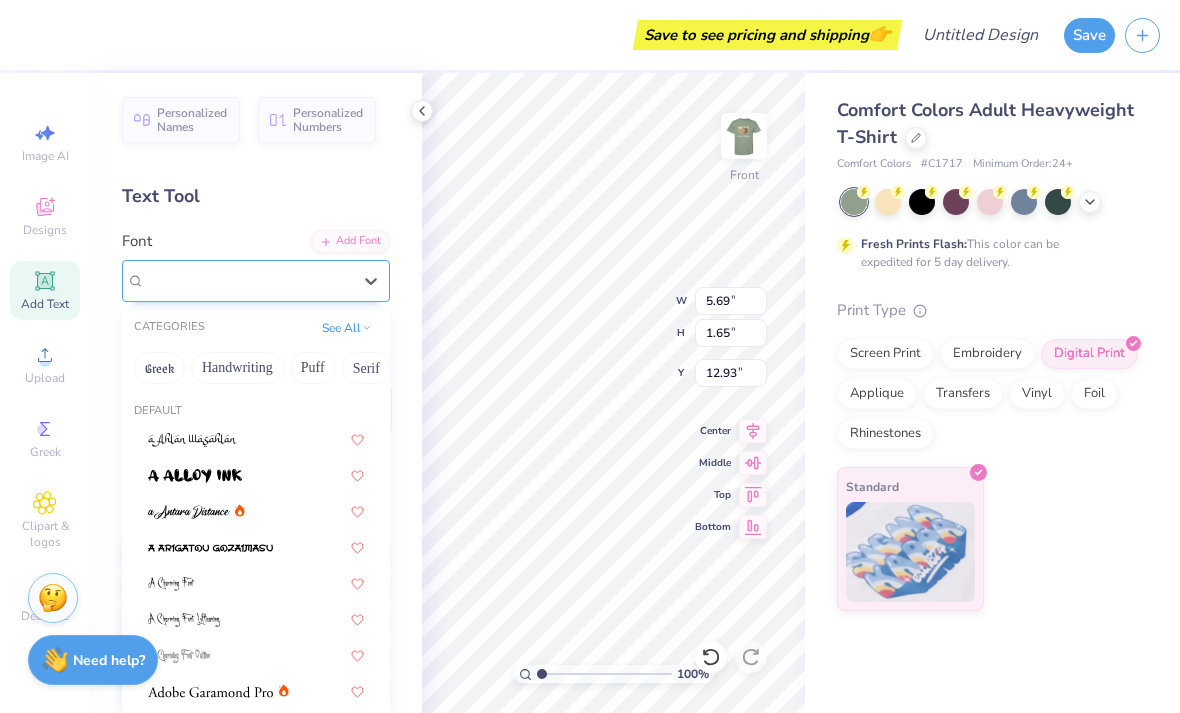 click on "Super Dream" at bounding box center [185, 280] 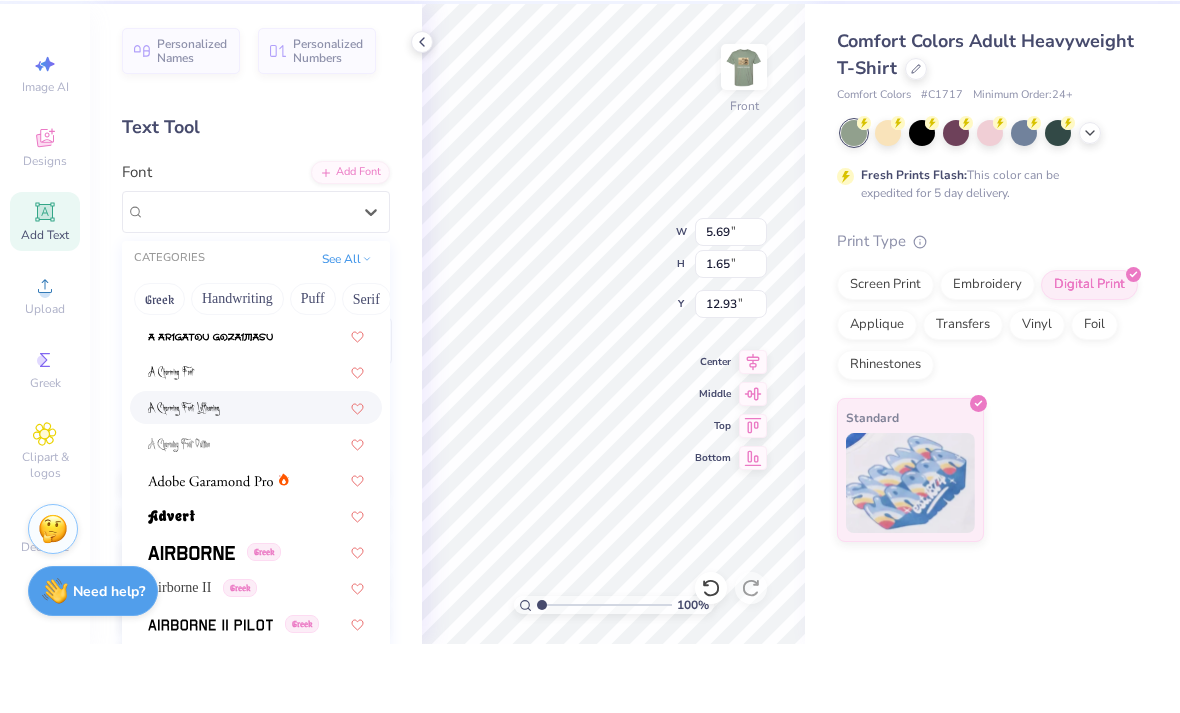 scroll, scrollTop: 143, scrollLeft: 0, axis: vertical 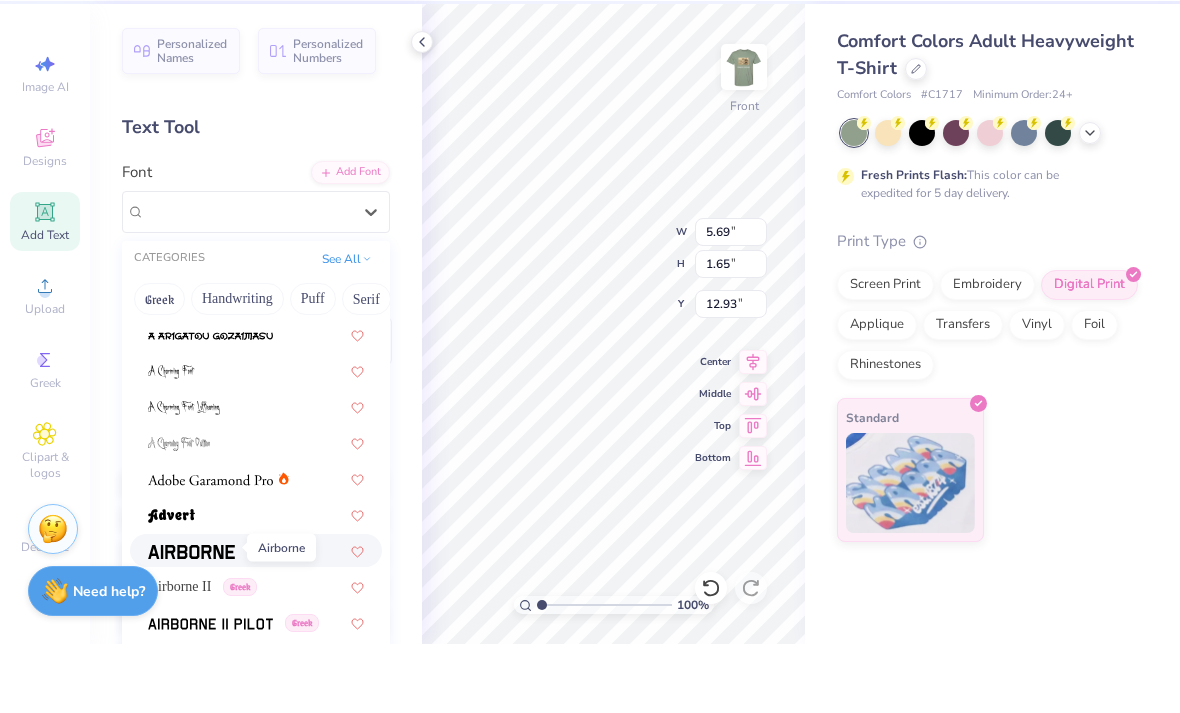 click at bounding box center [191, 621] 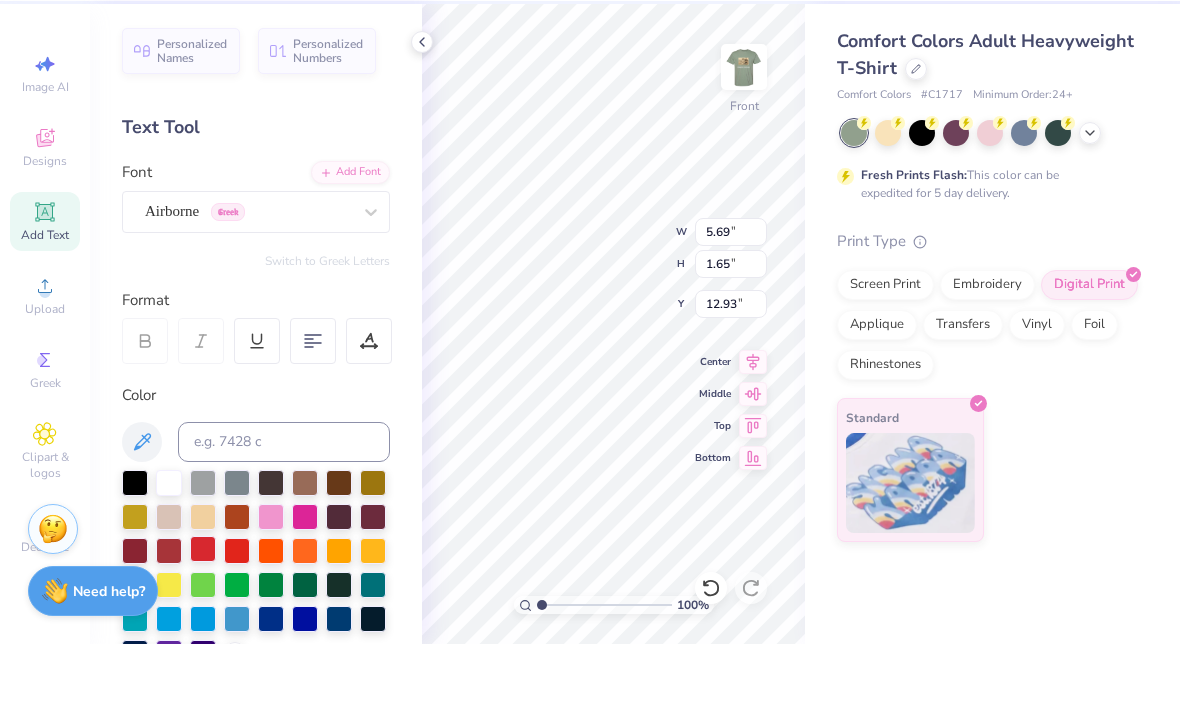 type on "5.44" 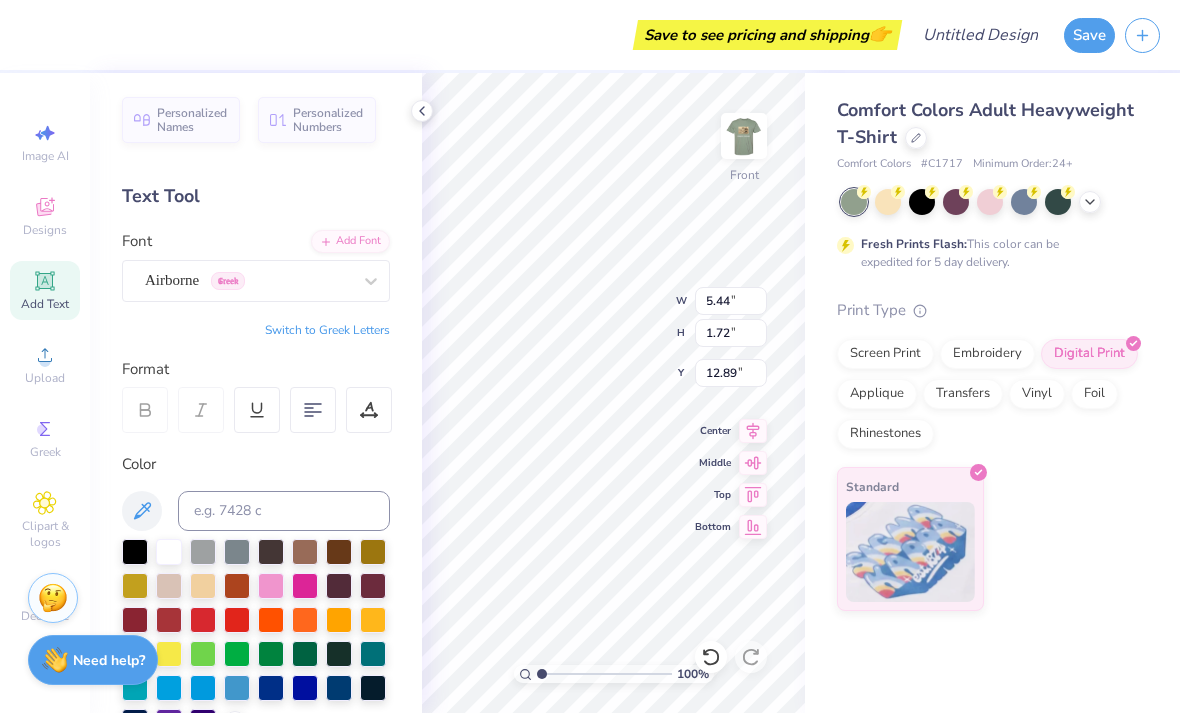 scroll, scrollTop: 0, scrollLeft: 1, axis: horizontal 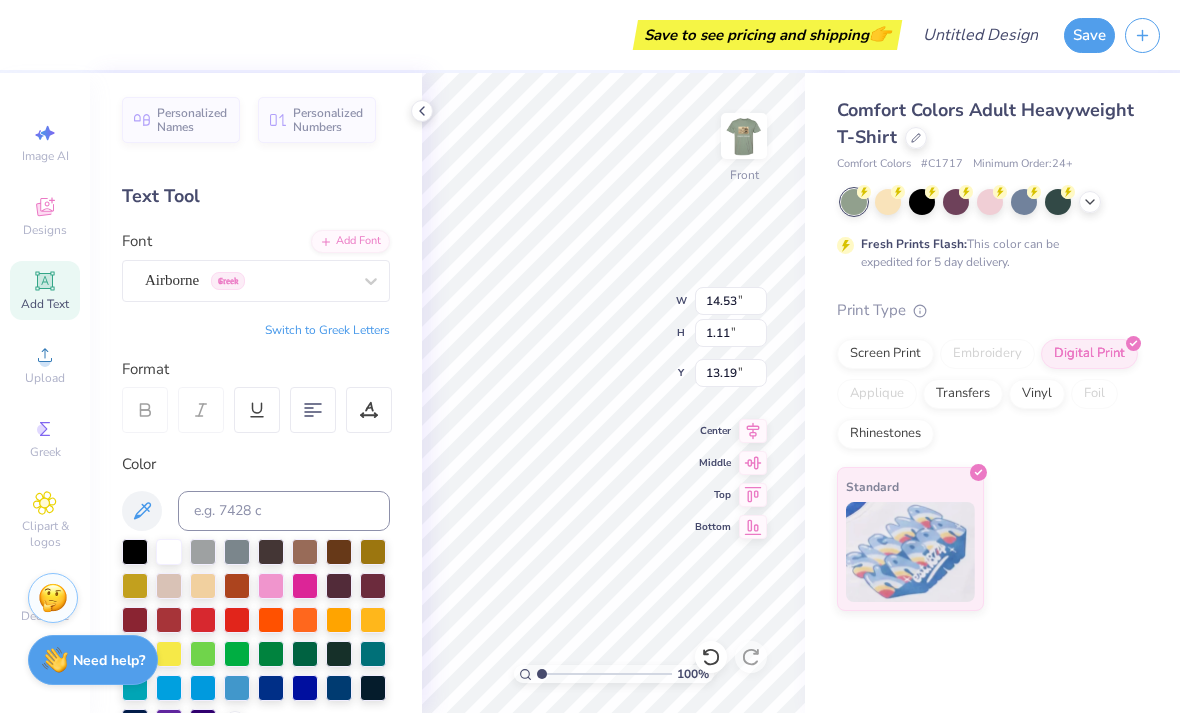 type on "12.46" 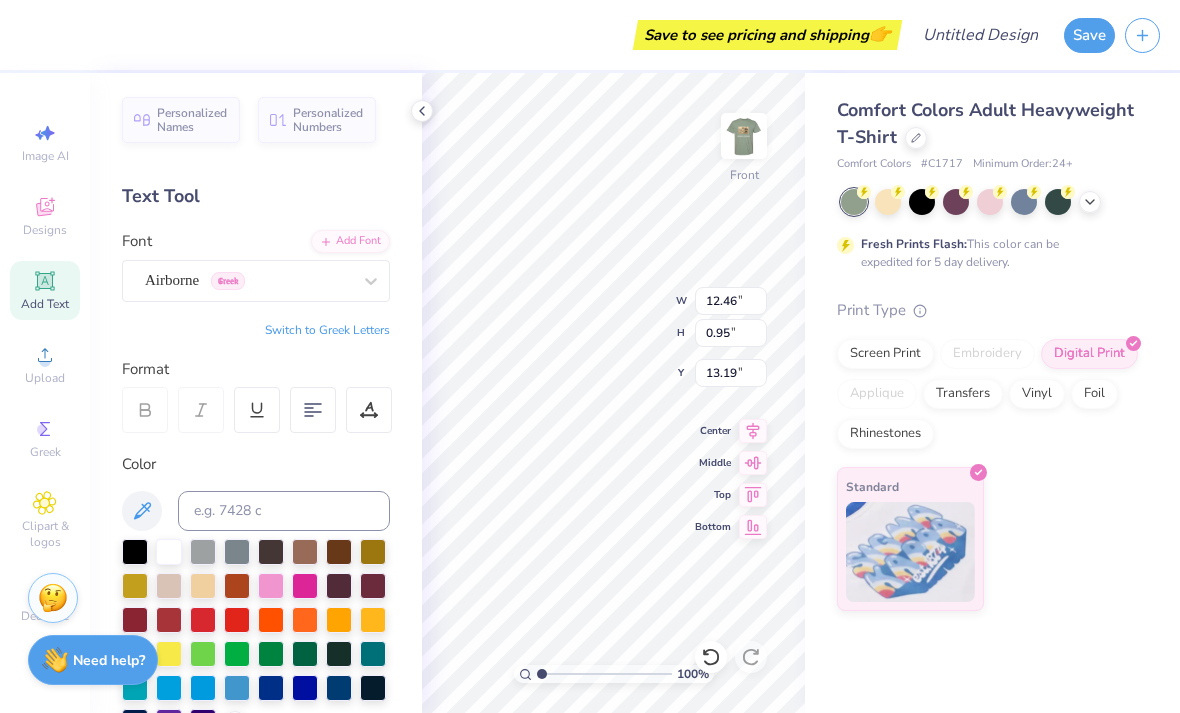 type on "14.50" 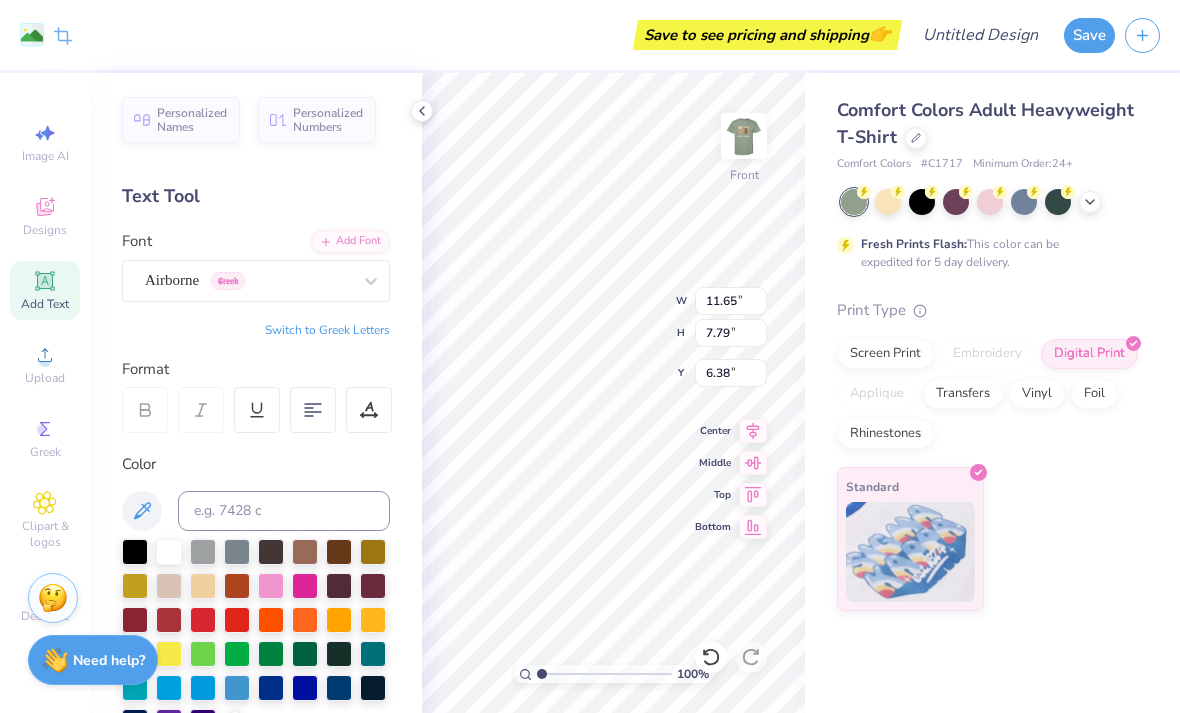 type on "17.11" 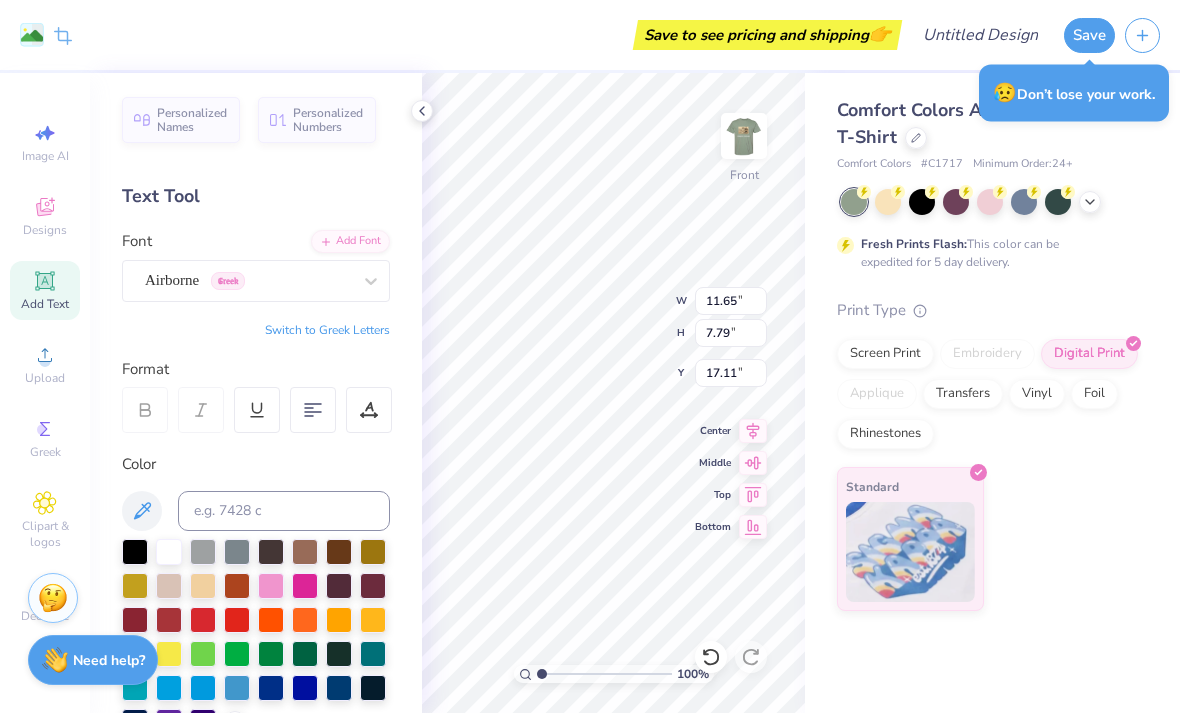 type on "12.46" 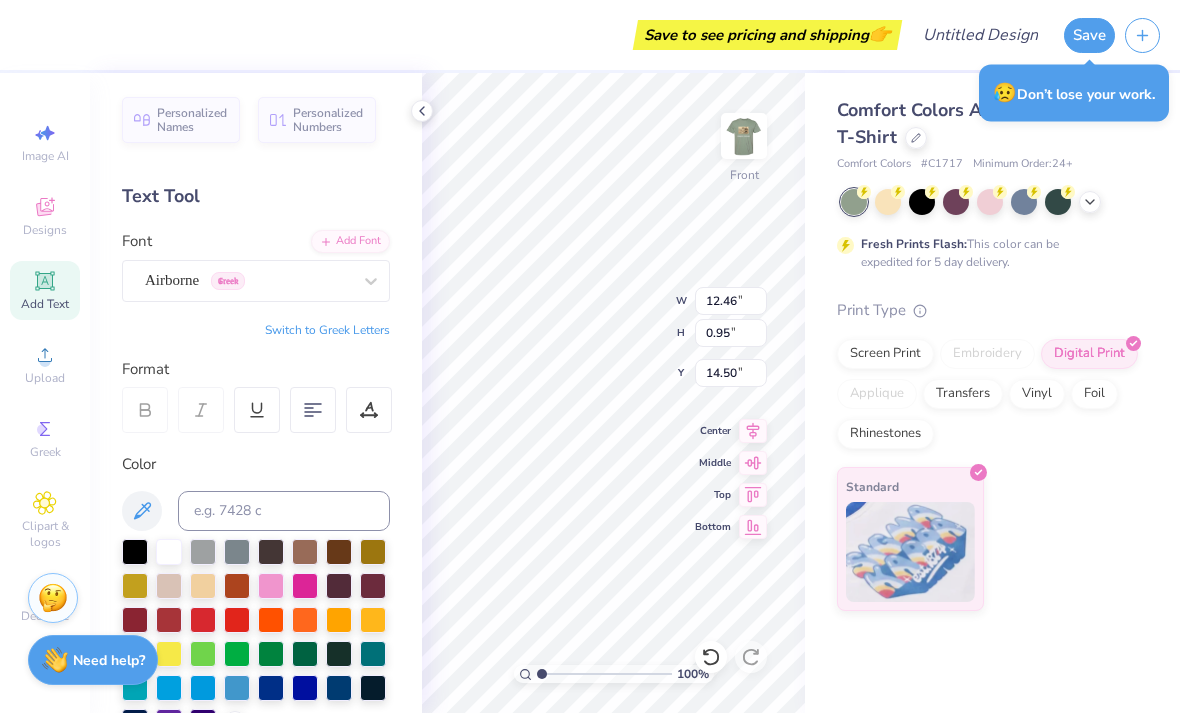 type on "5.56" 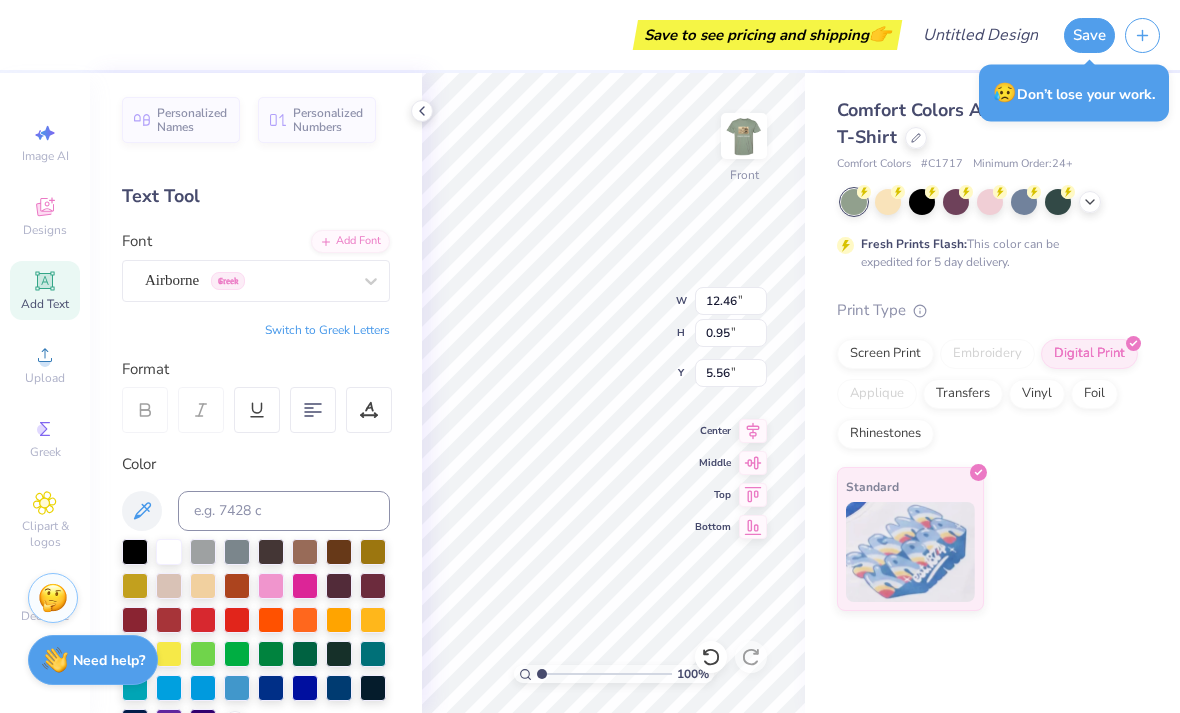 type on "11.65" 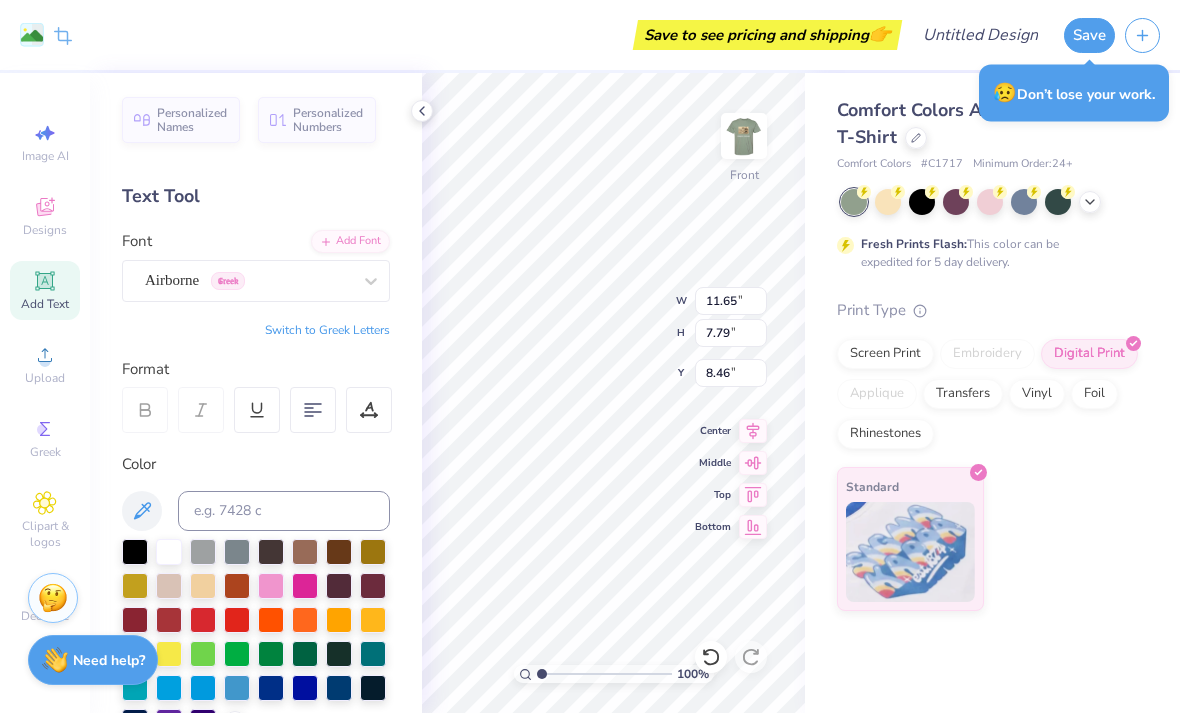 type on "7.93" 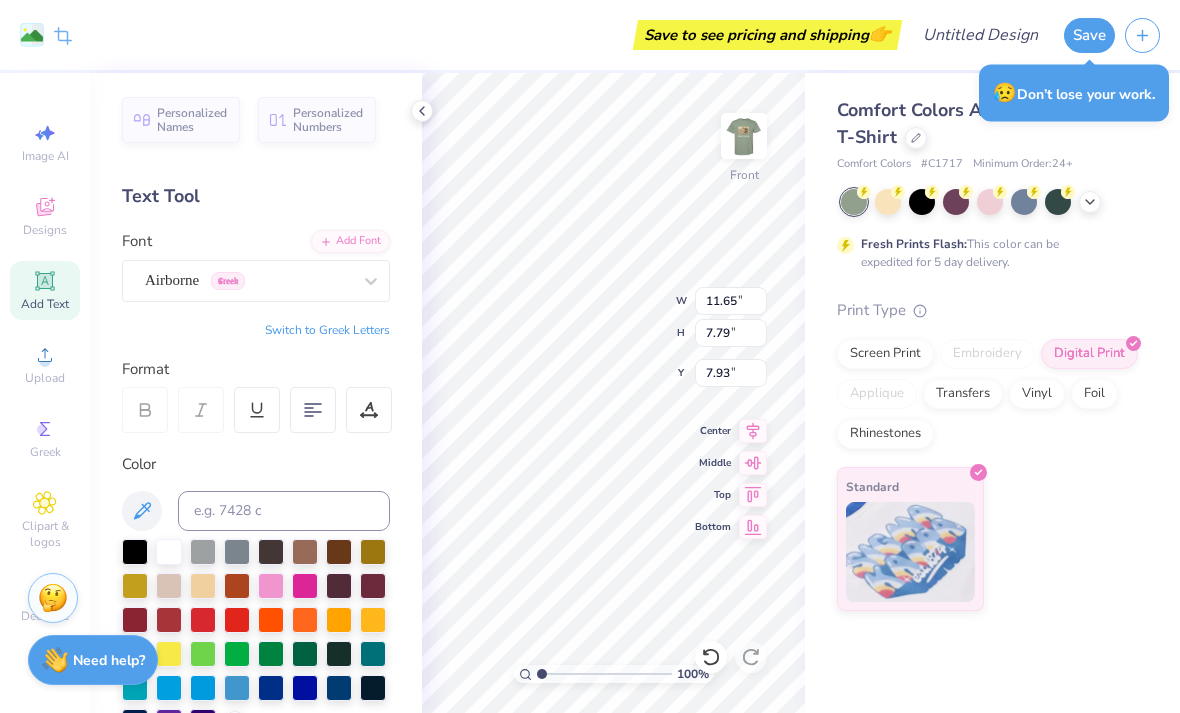 type on "12.46" 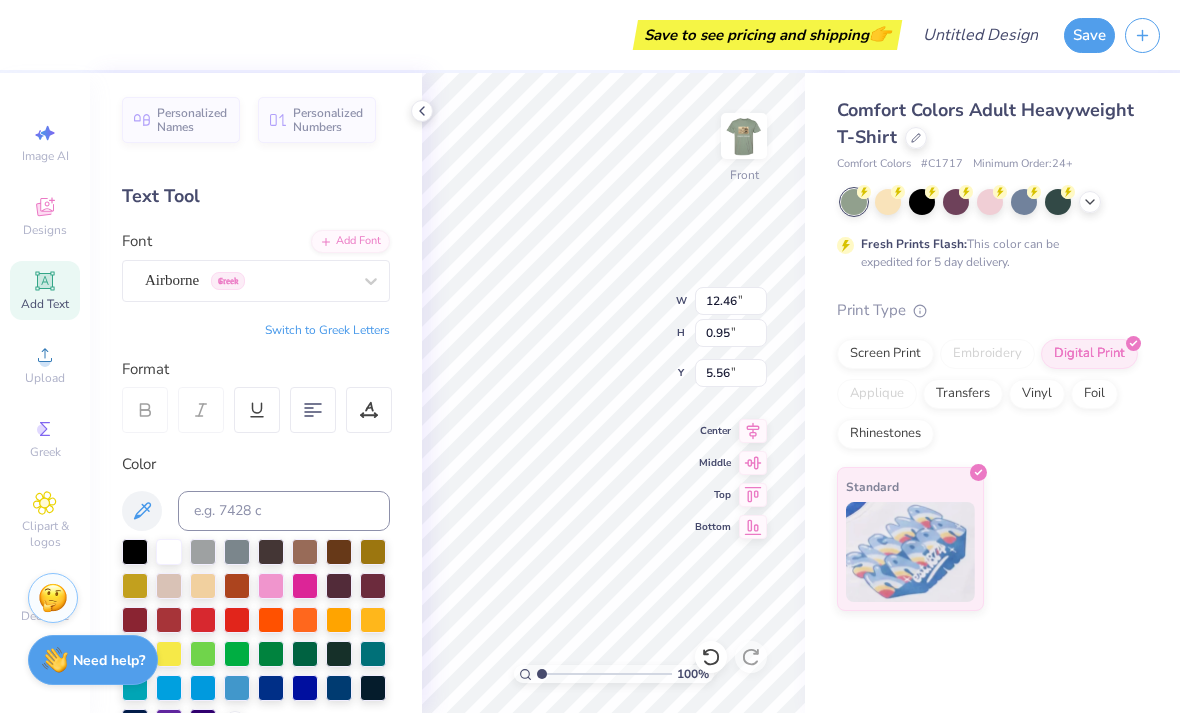 type on "6.19" 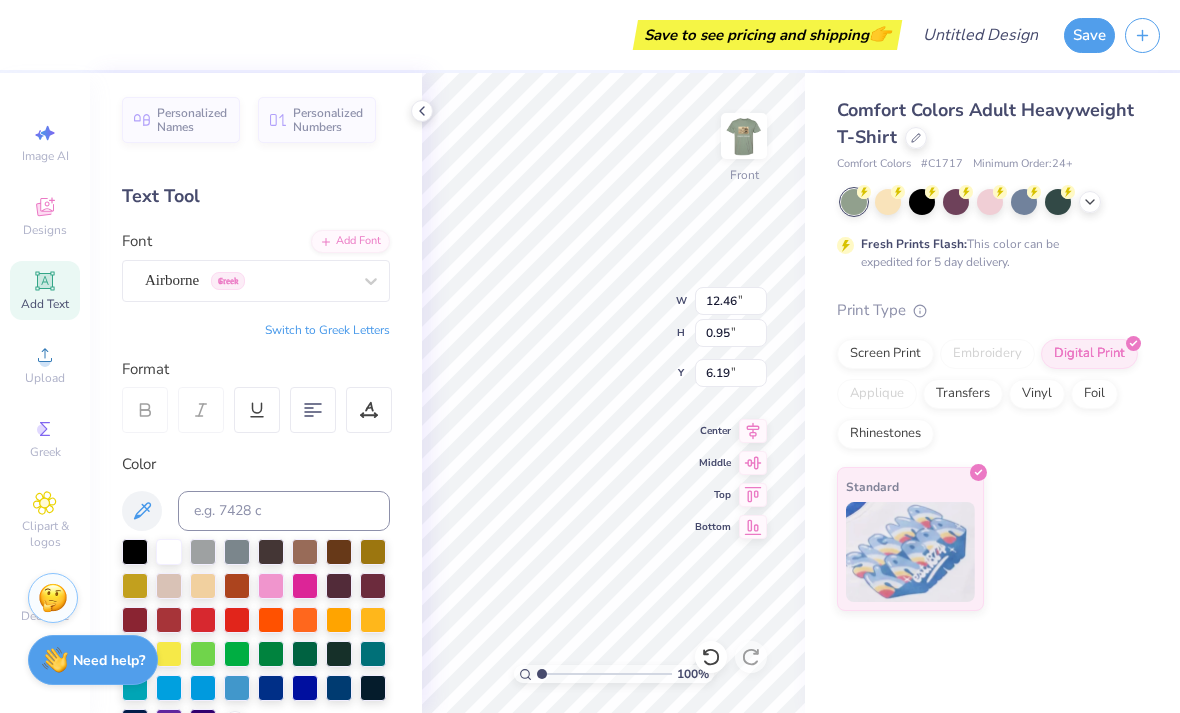 type on "11.65" 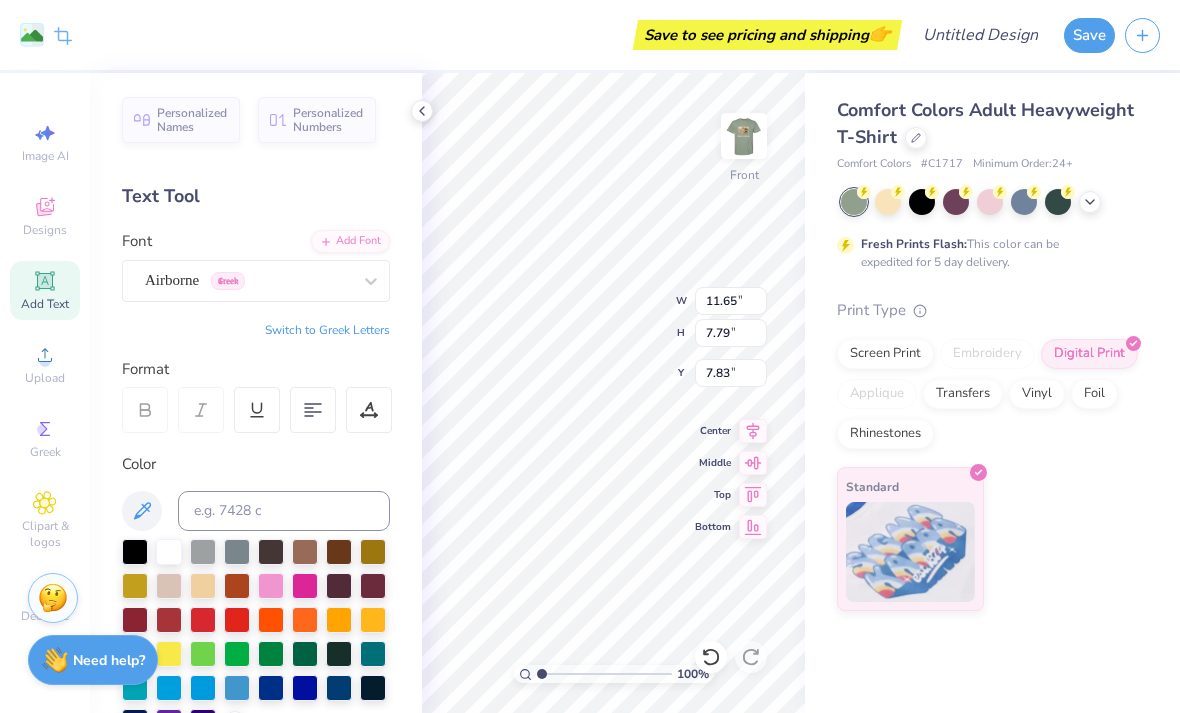 type on "7.78" 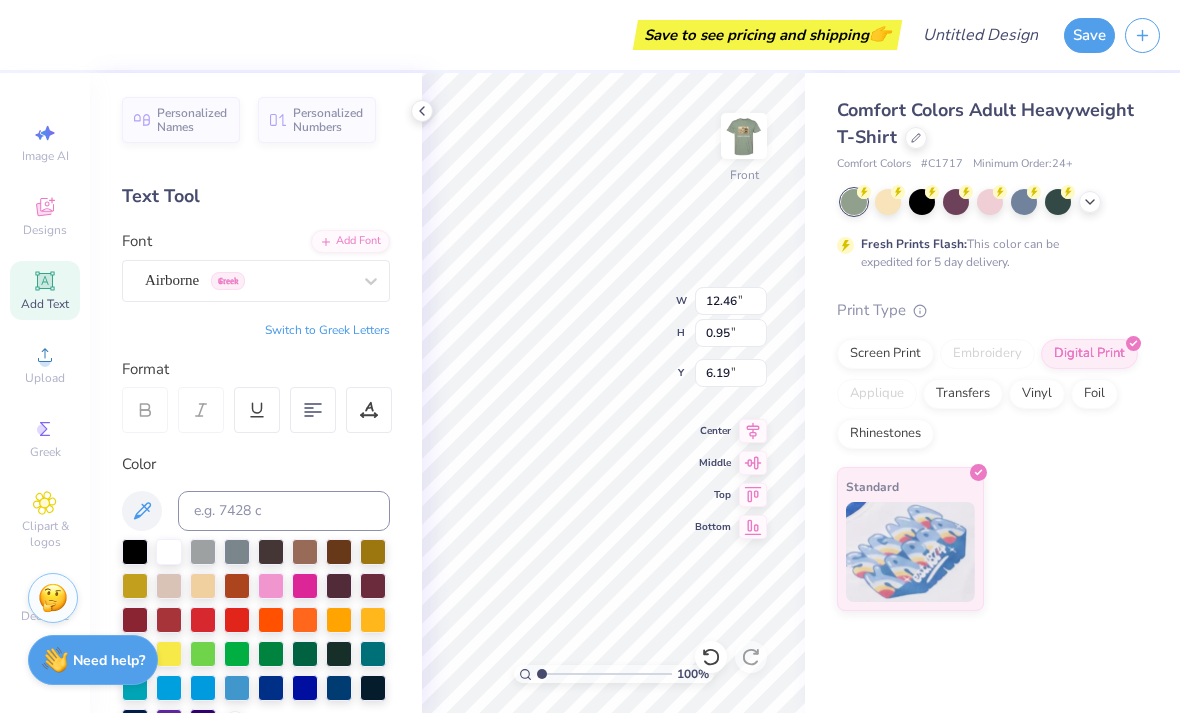 type on "6.33" 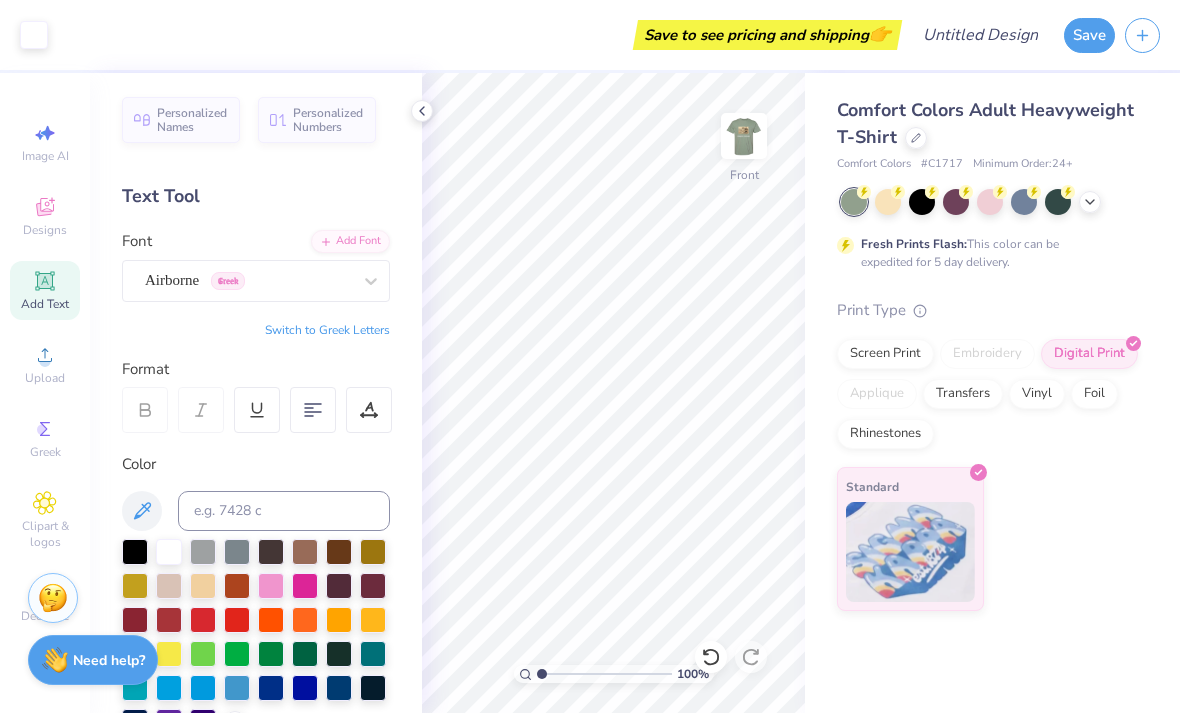 click on "Add Text" at bounding box center (45, 290) 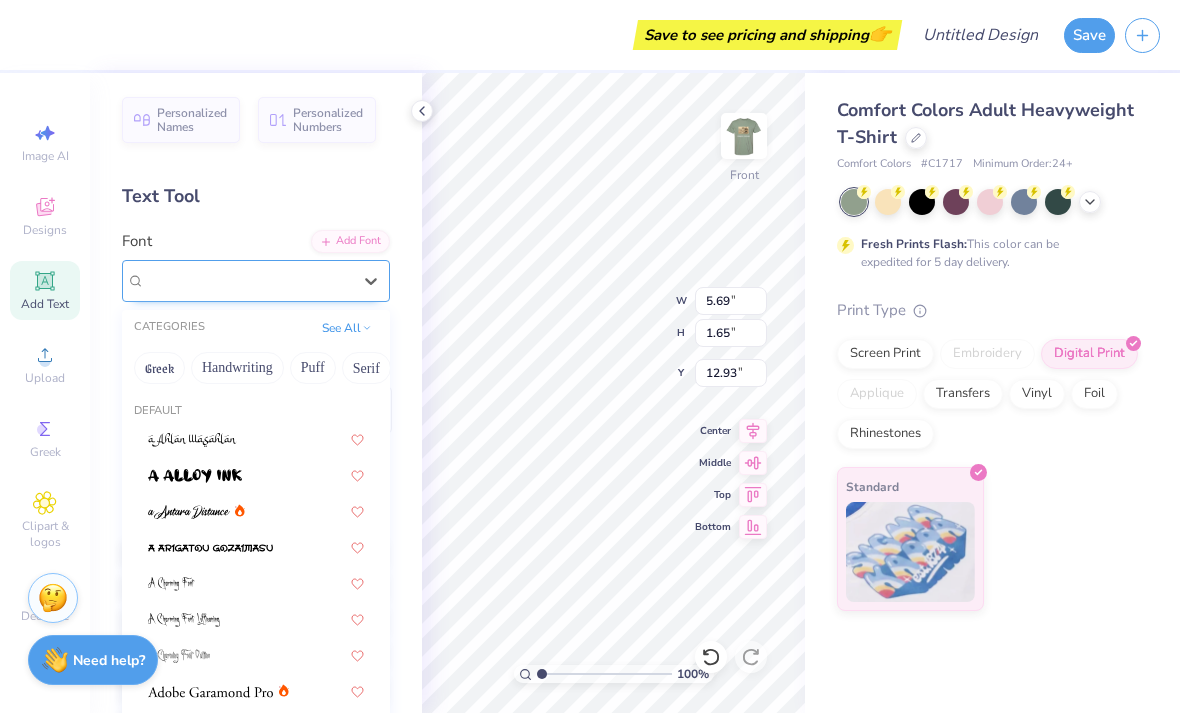 click at bounding box center [248, 280] 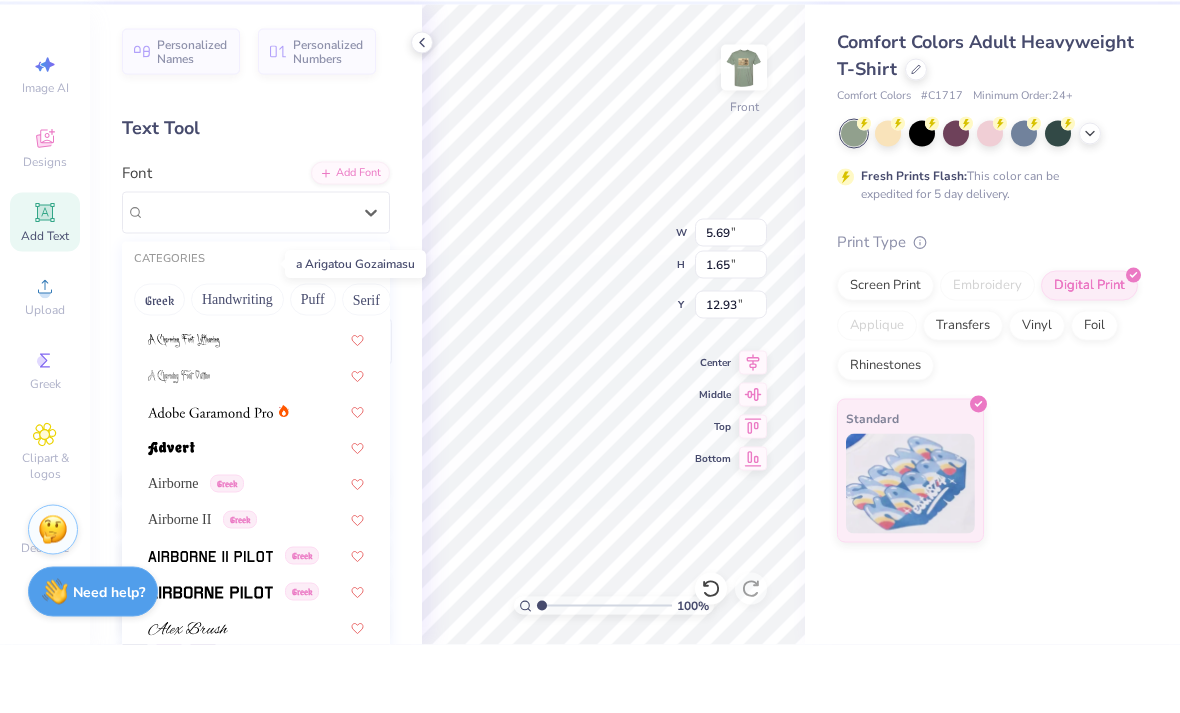 scroll, scrollTop: 215, scrollLeft: 0, axis: vertical 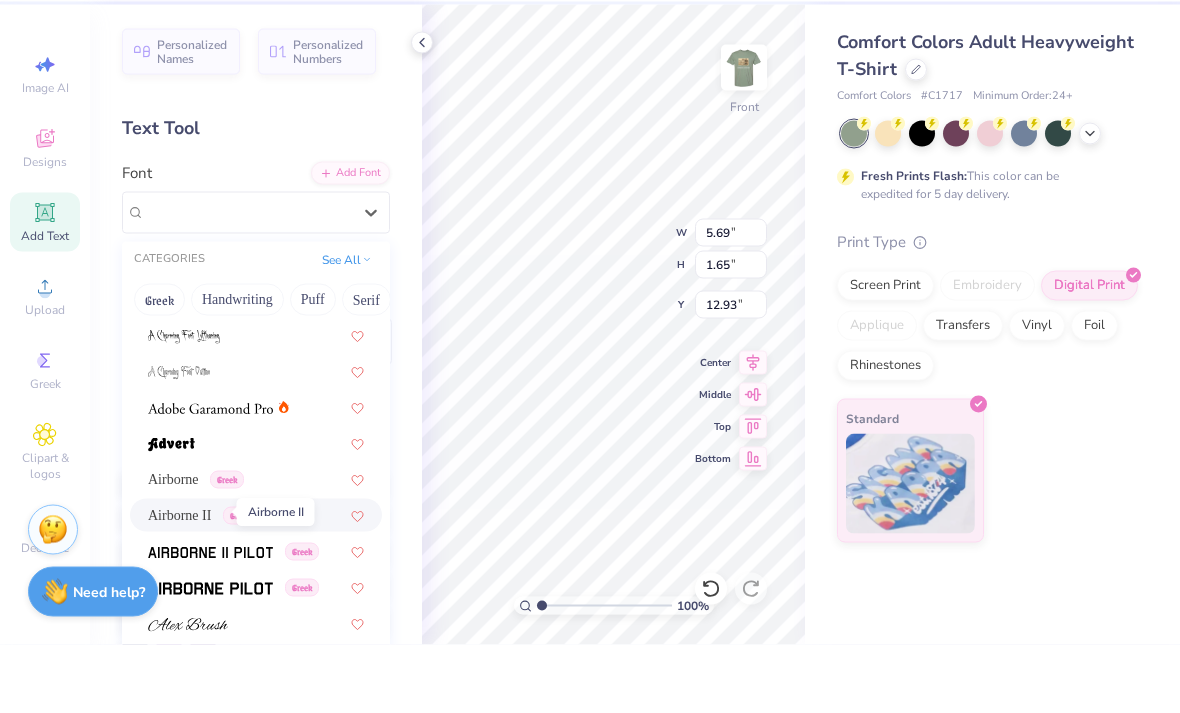 click on "Airborne II" at bounding box center [179, 583] 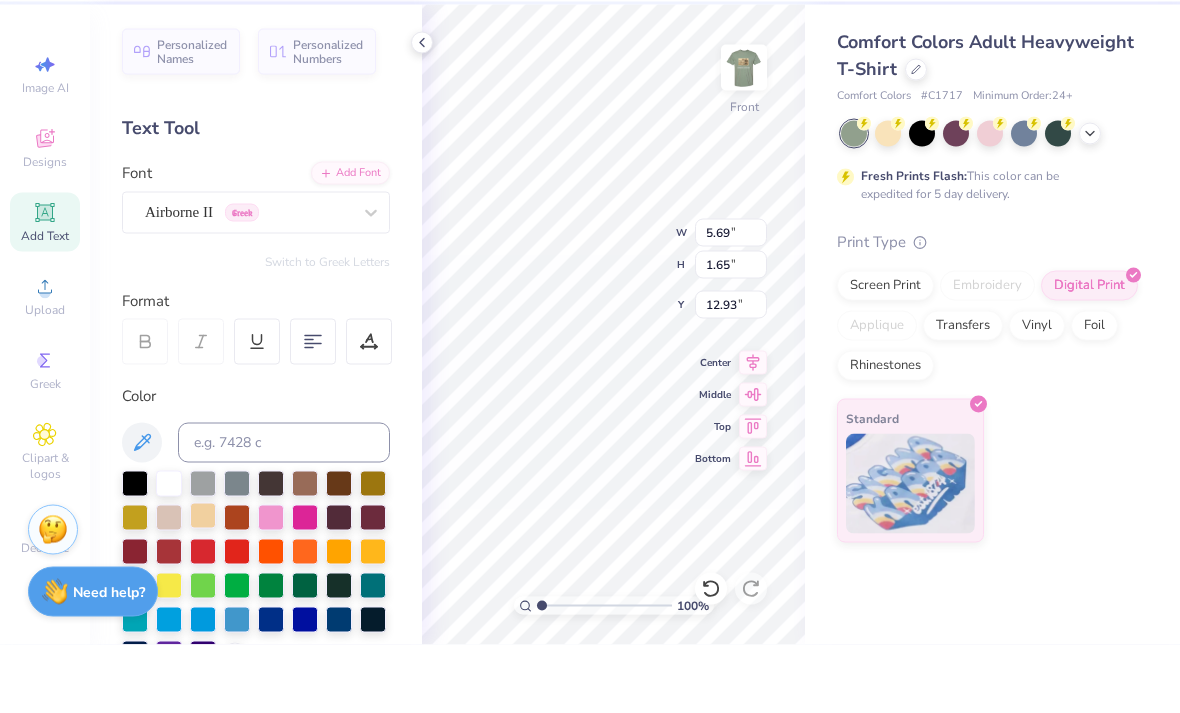 type on "5.33" 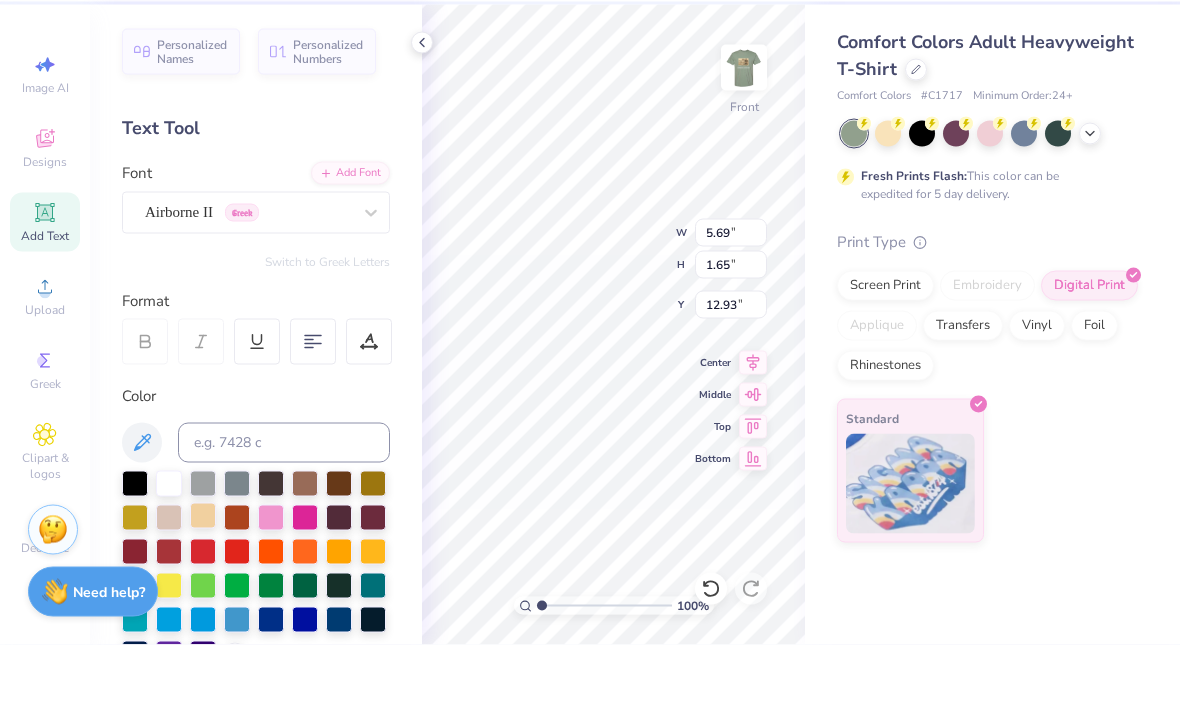 type on "1.72" 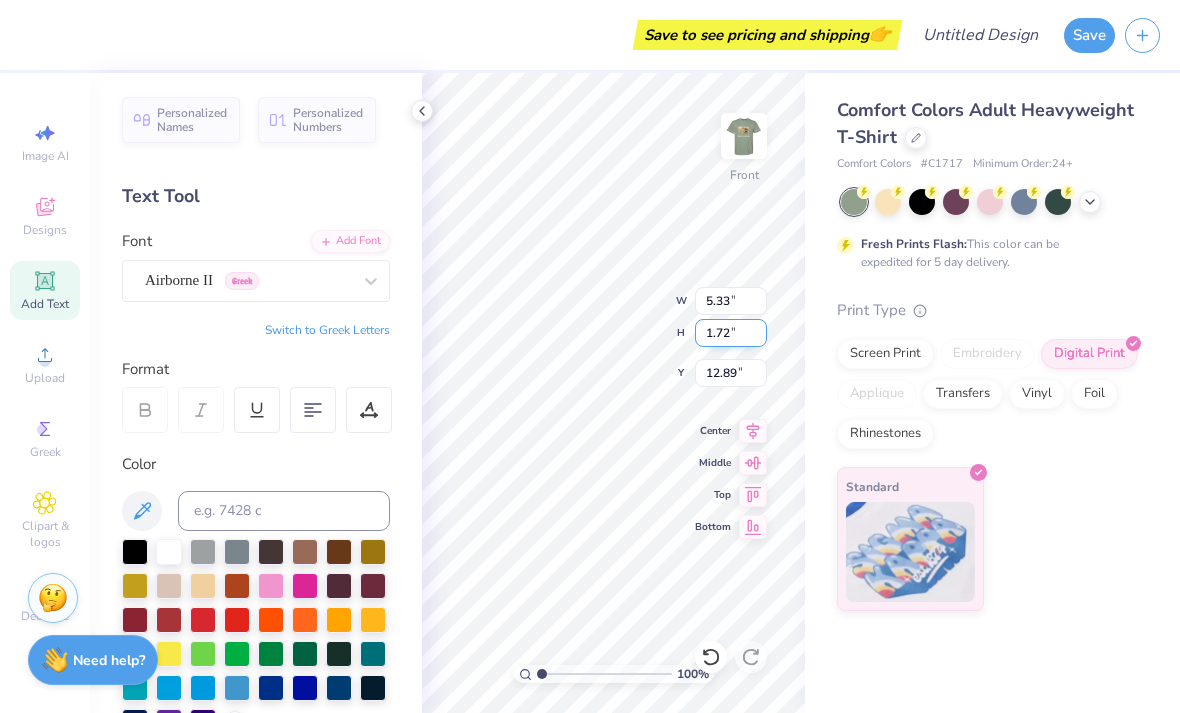 scroll, scrollTop: 0, scrollLeft: 2, axis: horizontal 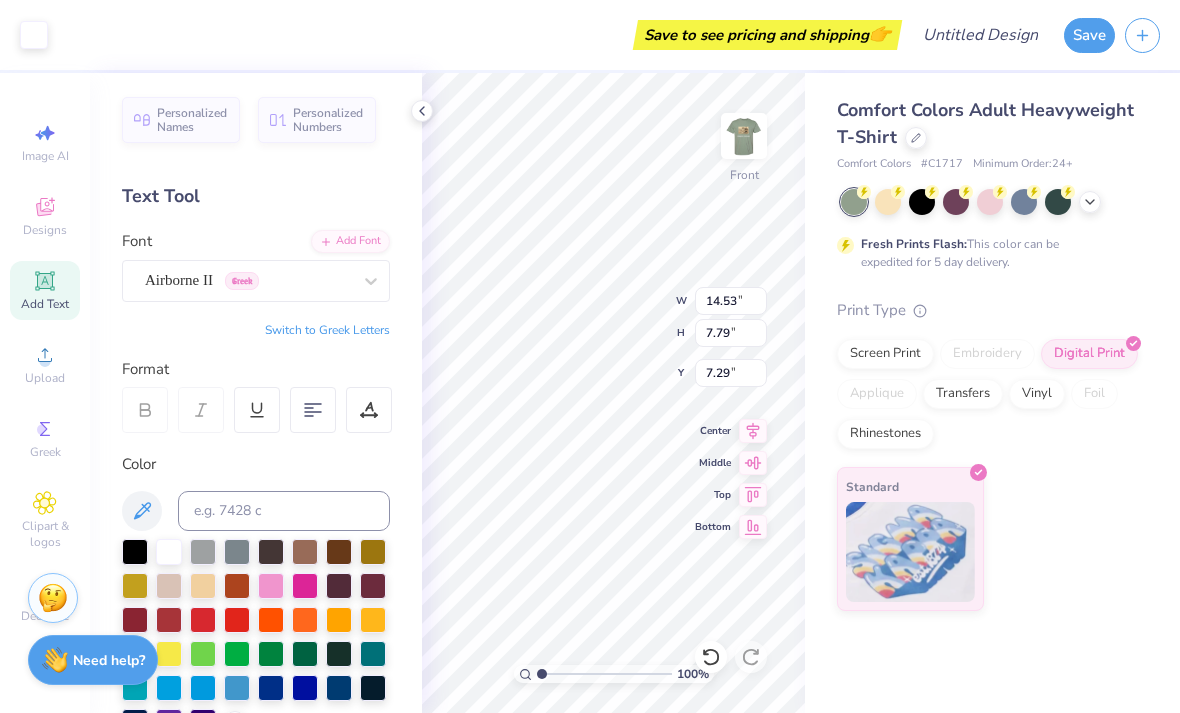 type on "11.97" 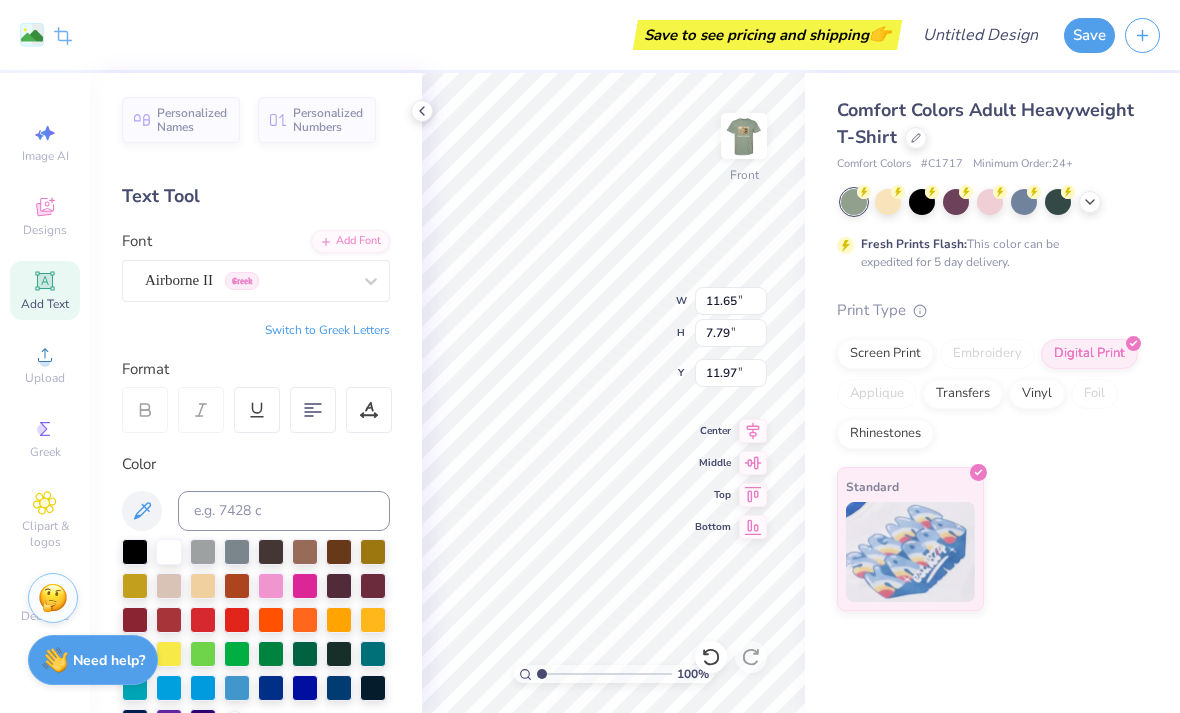 type on "7.92" 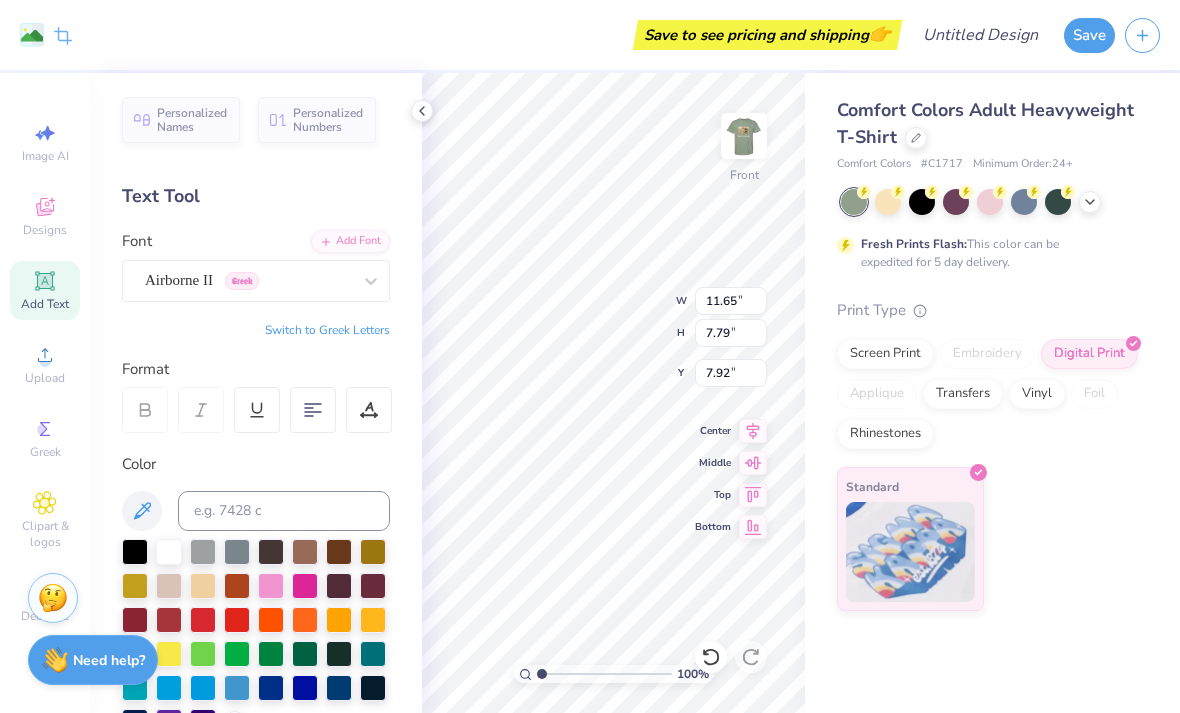 type on "14.53" 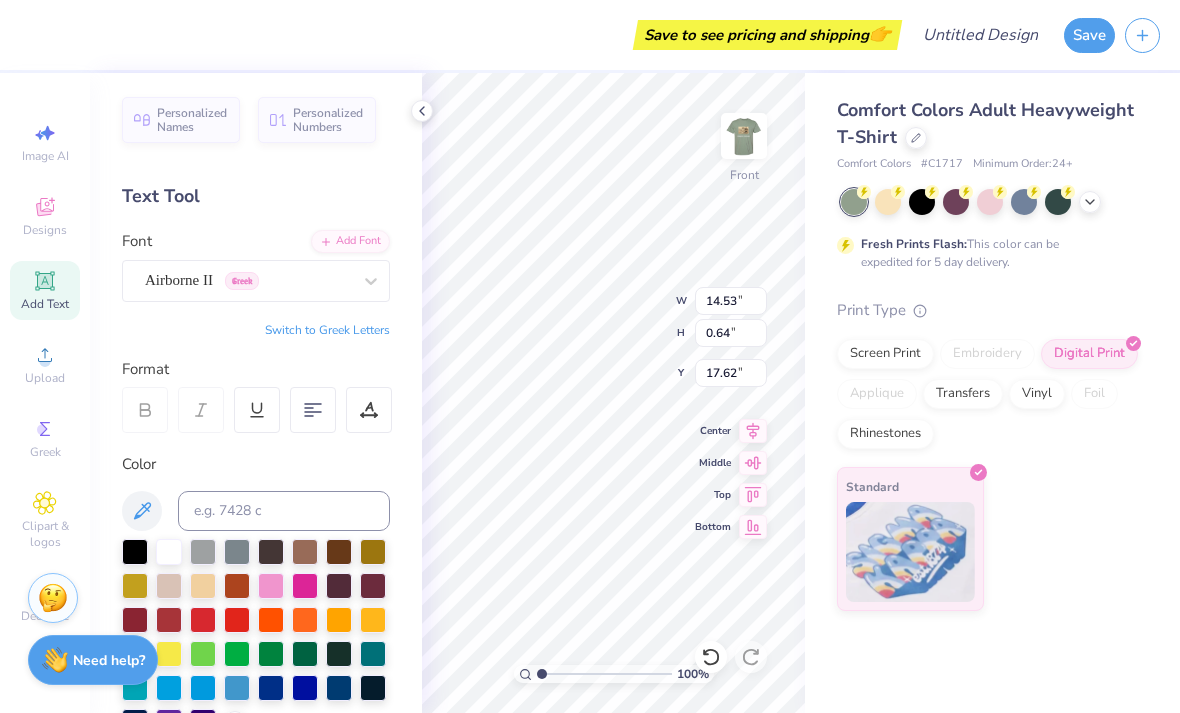 type on "12.40" 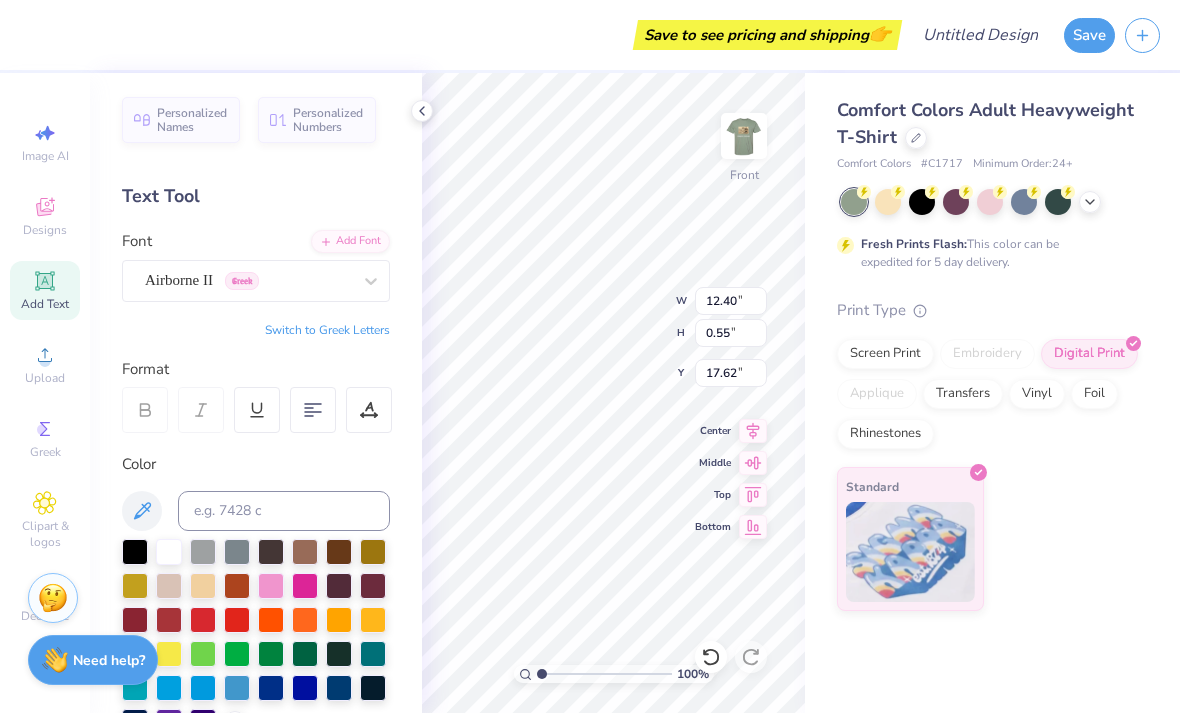 type on "16.03" 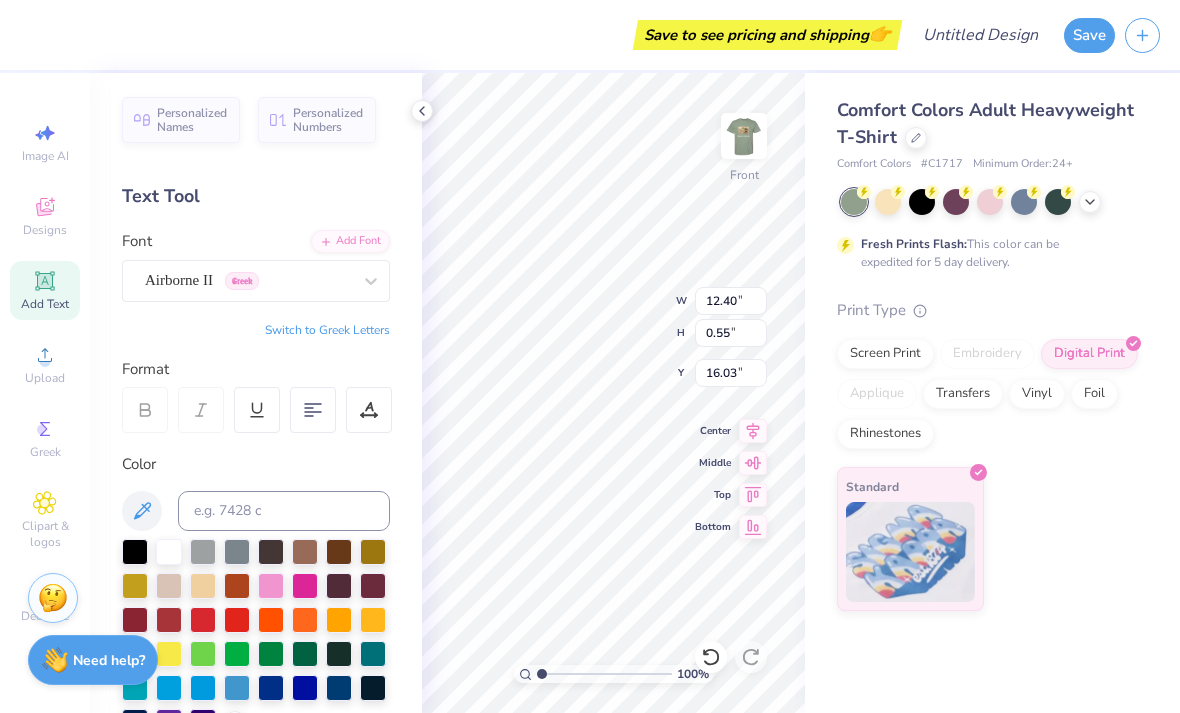 type on "11.65" 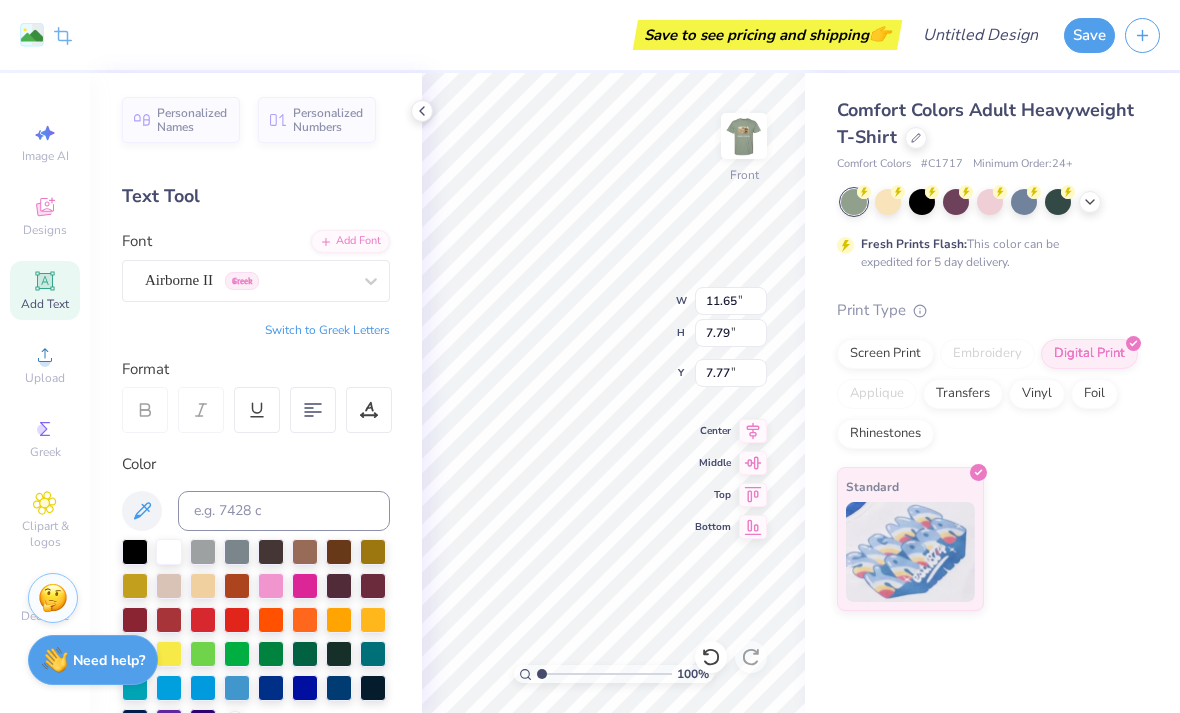 type on "7.72" 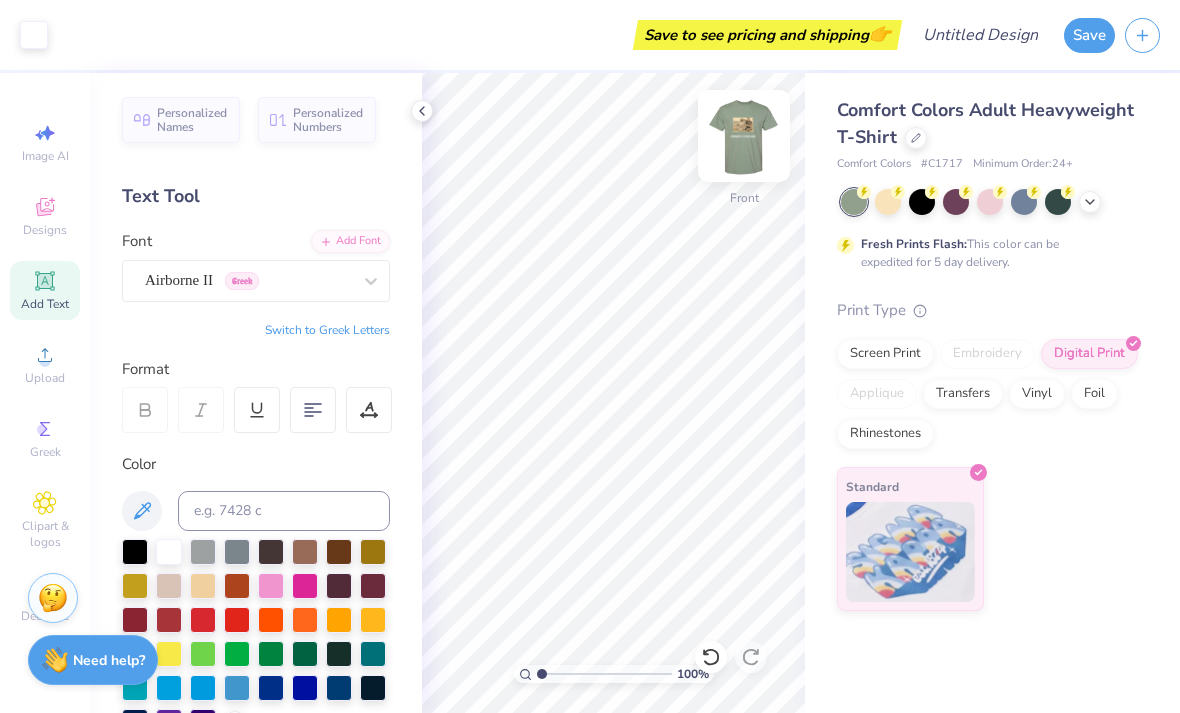 click at bounding box center (744, 136) 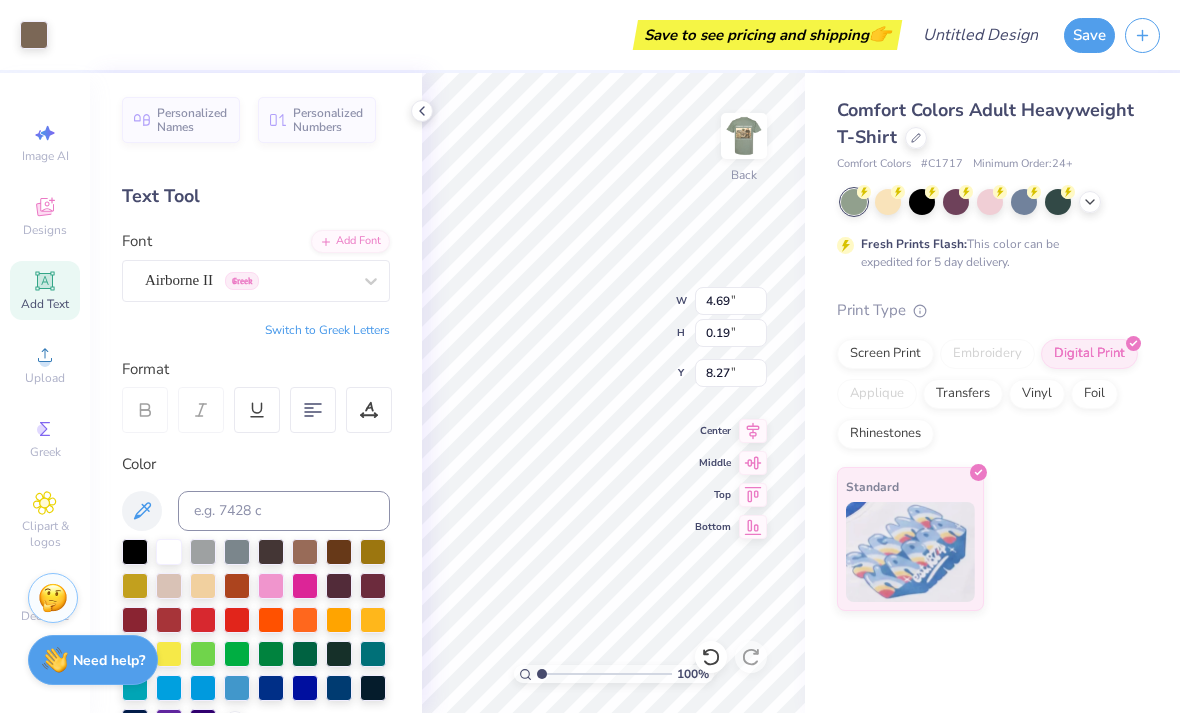 type on "5.76" 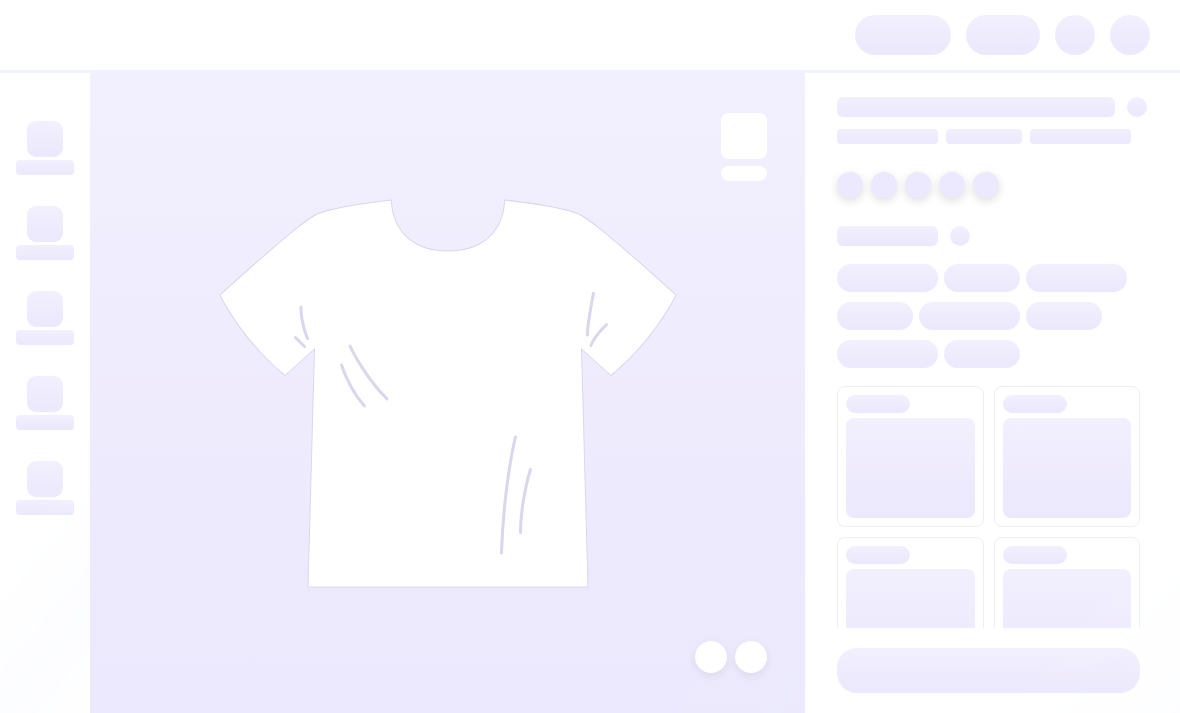 scroll, scrollTop: 0, scrollLeft: 0, axis: both 